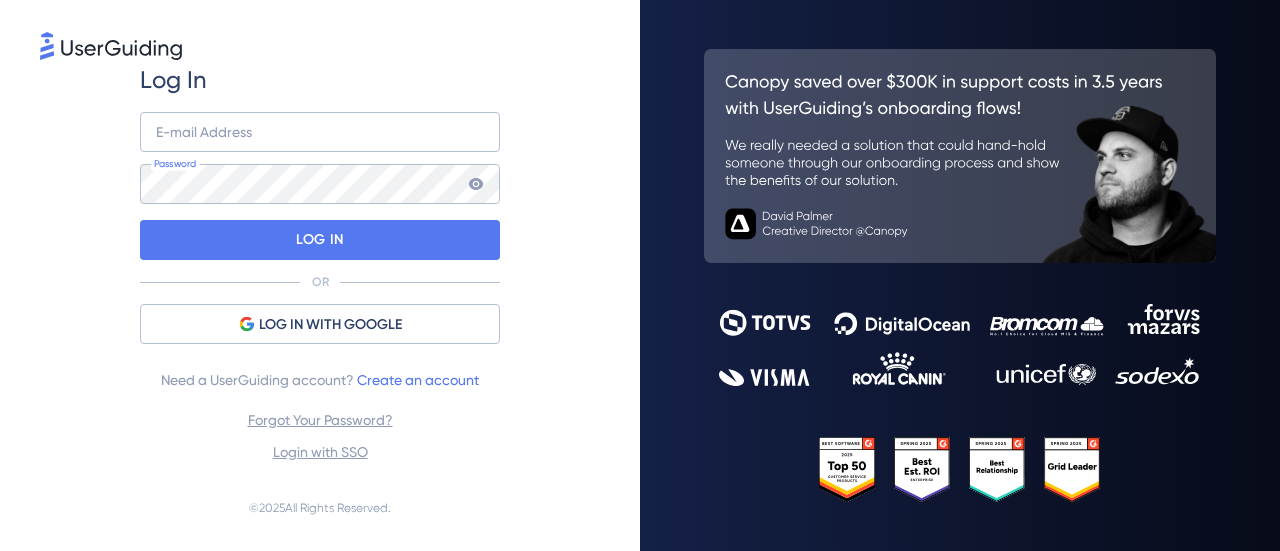 scroll, scrollTop: 0, scrollLeft: 0, axis: both 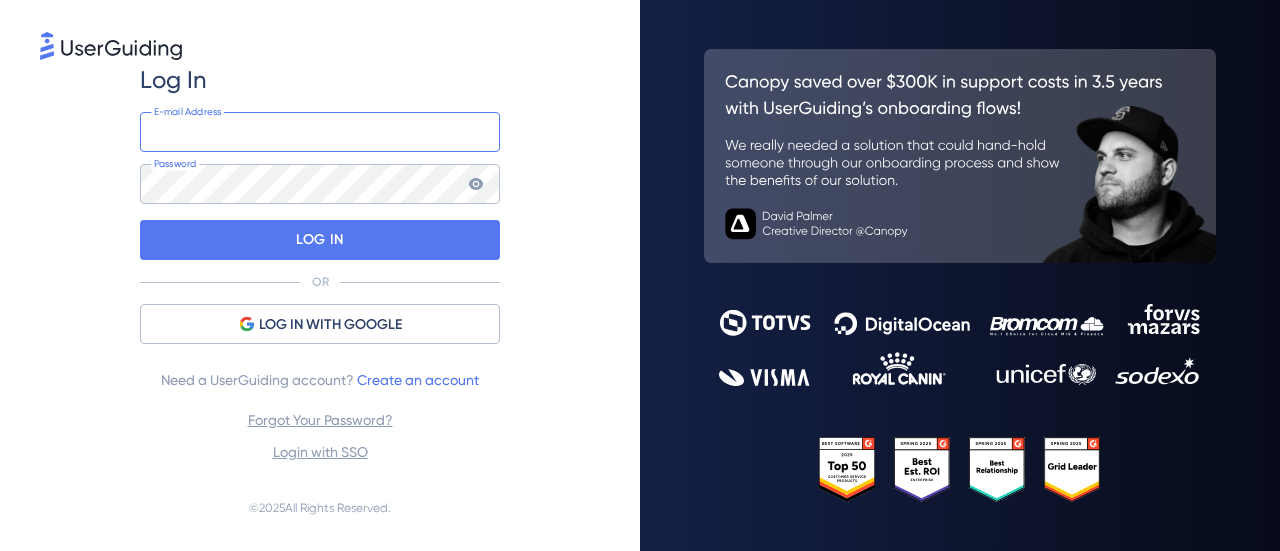 click at bounding box center [320, 132] 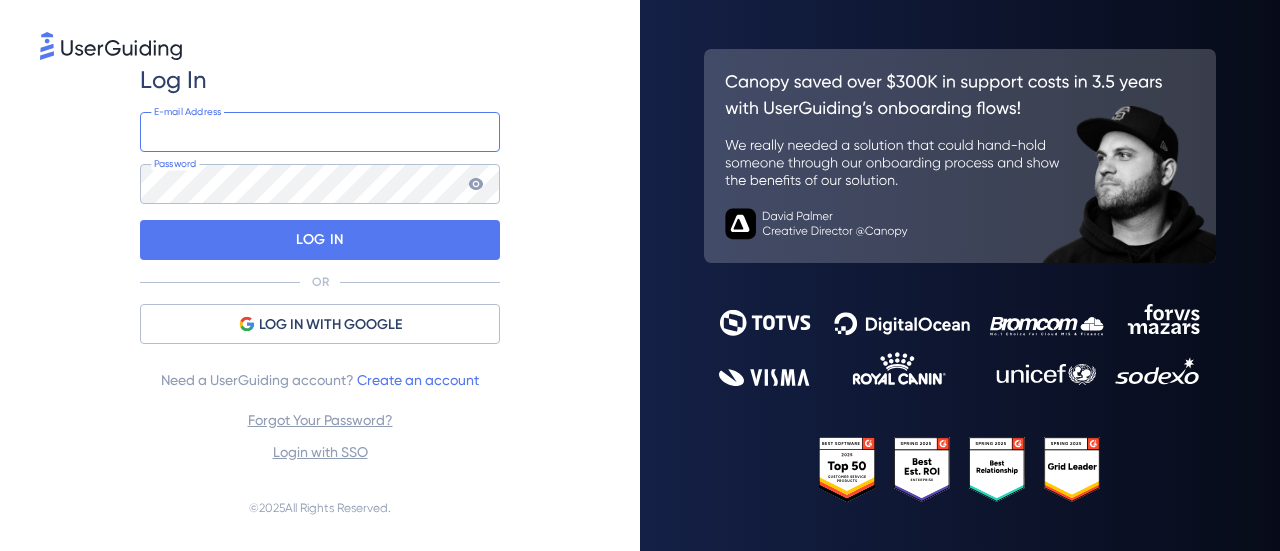 paste on "[EMAIL_ADDRESS][DOMAIN_NAME]" 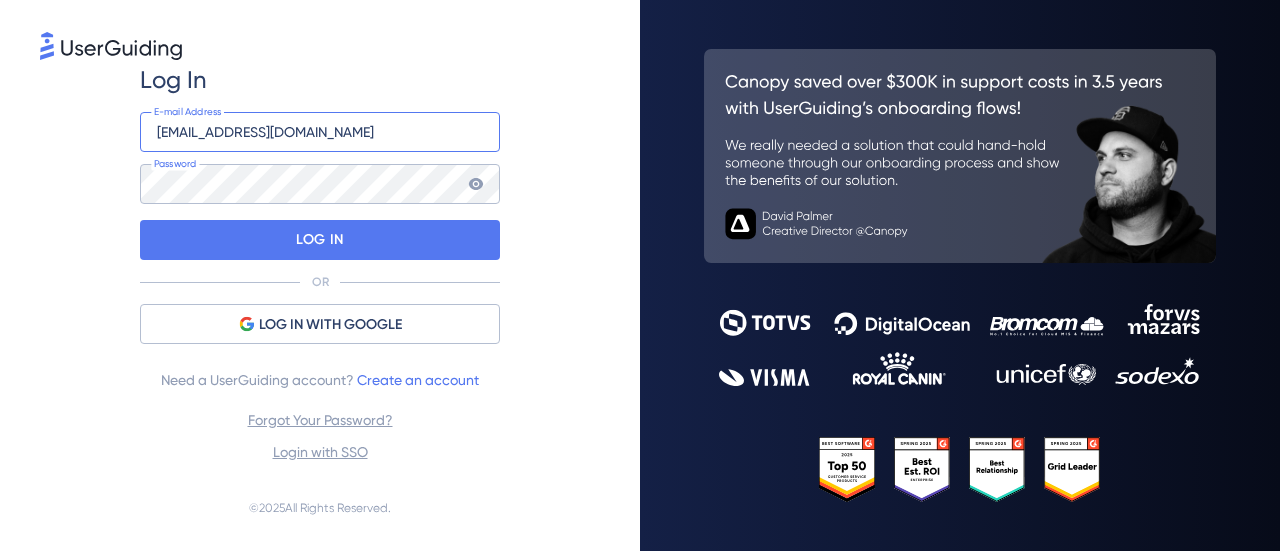 type on "[EMAIL_ADDRESS][DOMAIN_NAME]" 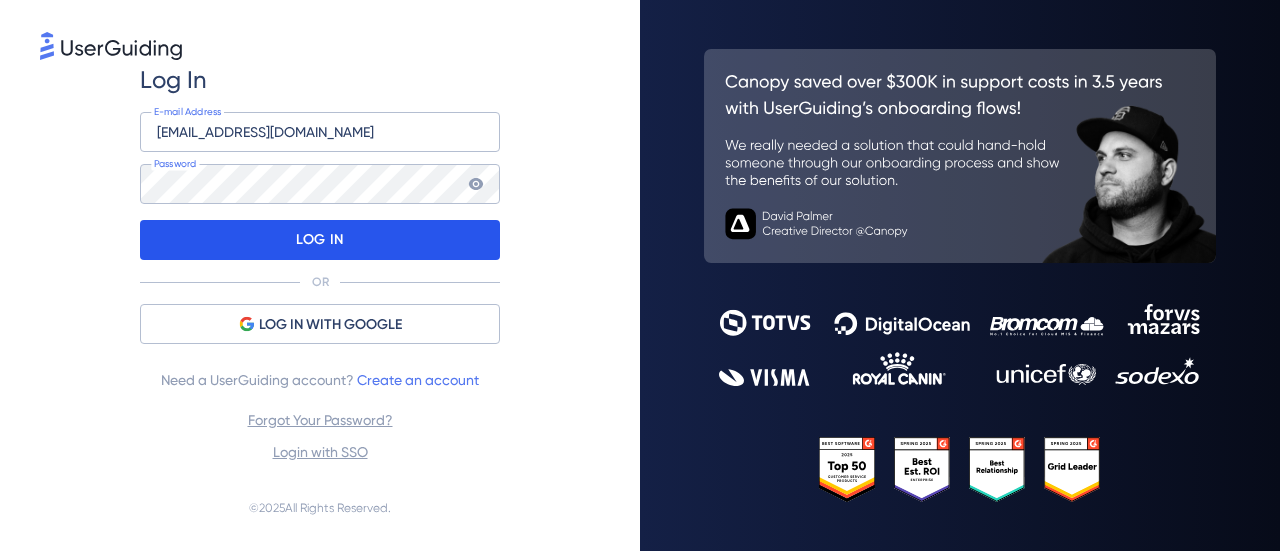 click on "LOG IN" at bounding box center [319, 240] 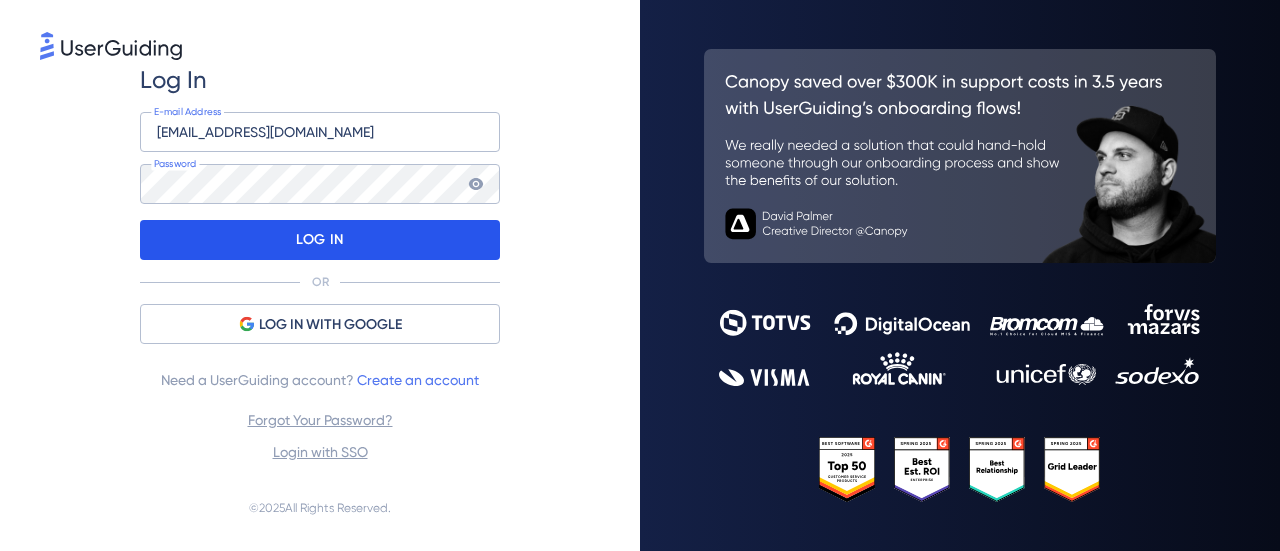 click on "LOG IN" at bounding box center [320, 240] 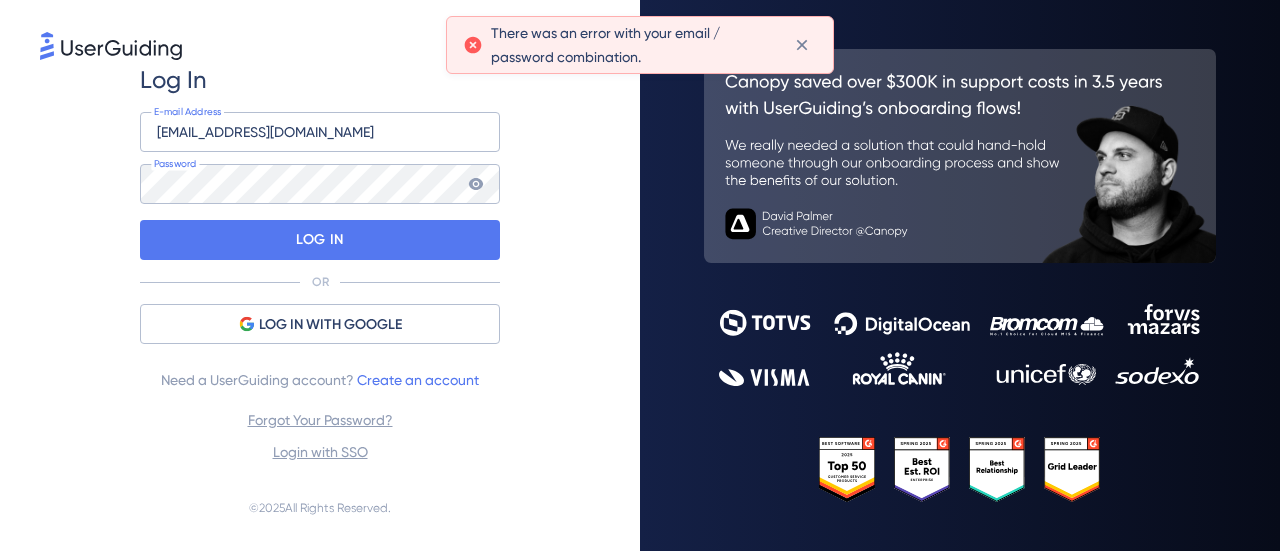 click on "Log In [EMAIL_ADDRESS][DOMAIN_NAME] E-mail Address Password LOG IN OR LOG IN WITH GOOGLE Need a UserGuiding account?   Create an account Forgot Your Password? Login with SSO" at bounding box center (320, 264) 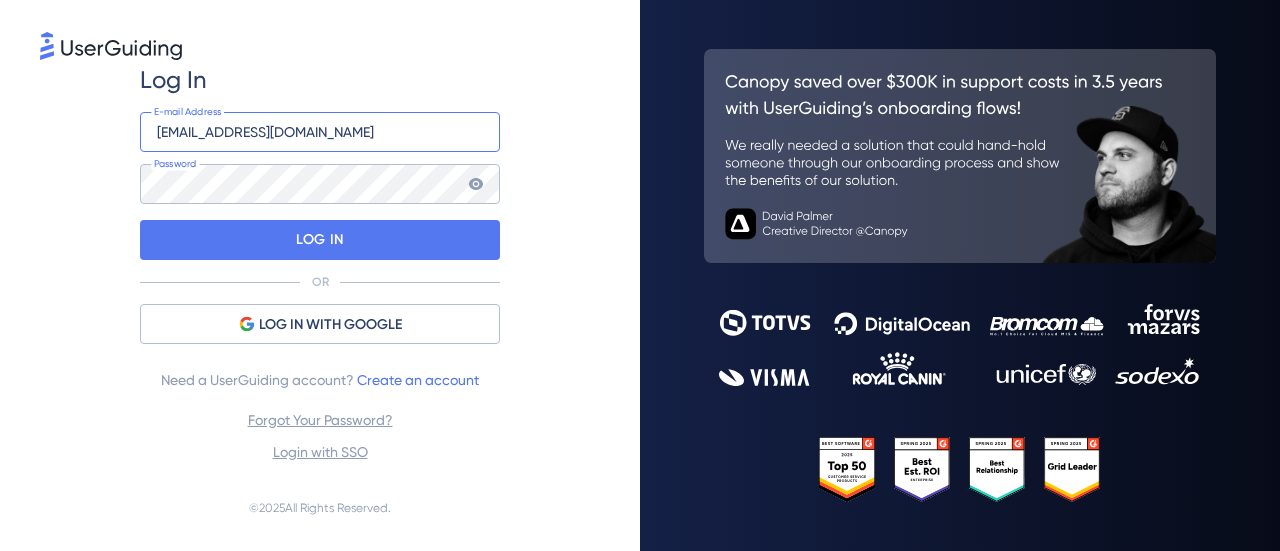 click on "[EMAIL_ADDRESS][DOMAIN_NAME]" at bounding box center (320, 132) 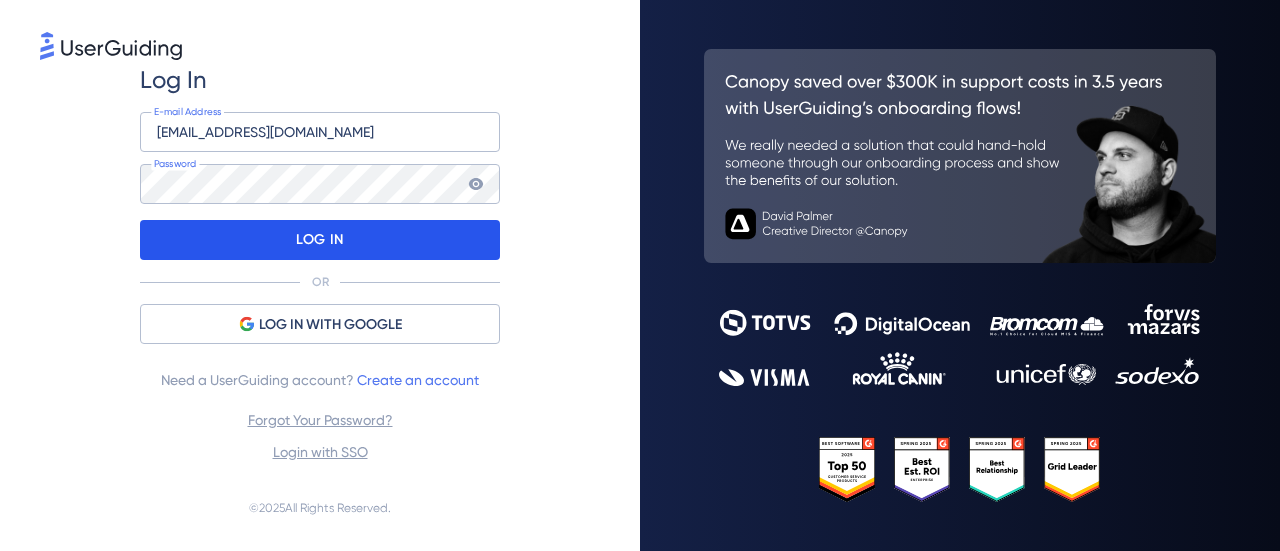 click on "LOG IN" at bounding box center (319, 240) 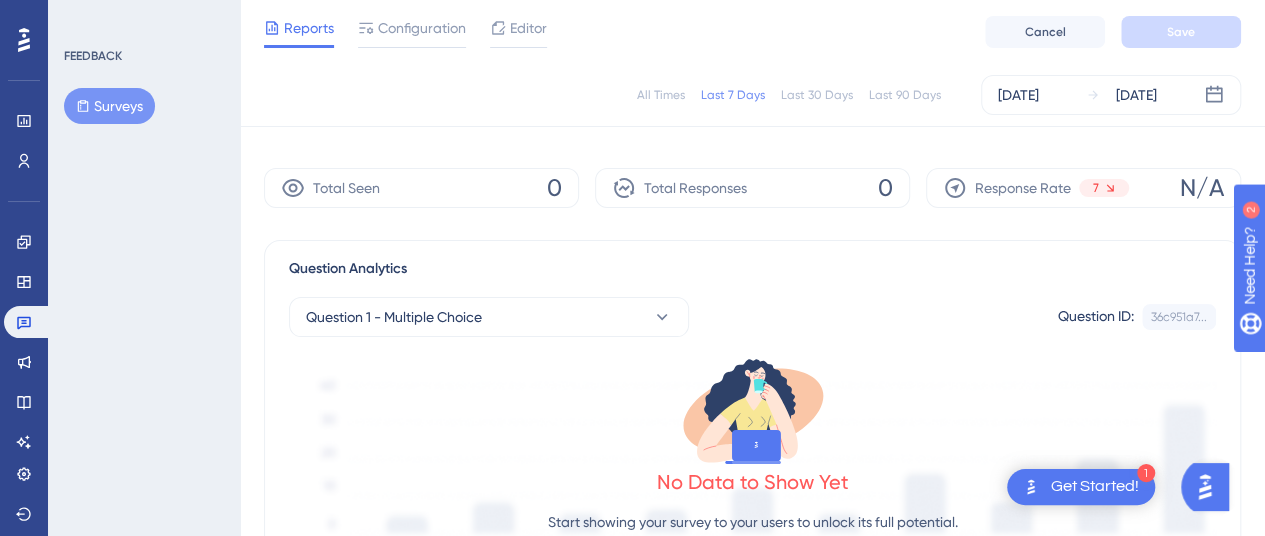 scroll, scrollTop: 0, scrollLeft: 0, axis: both 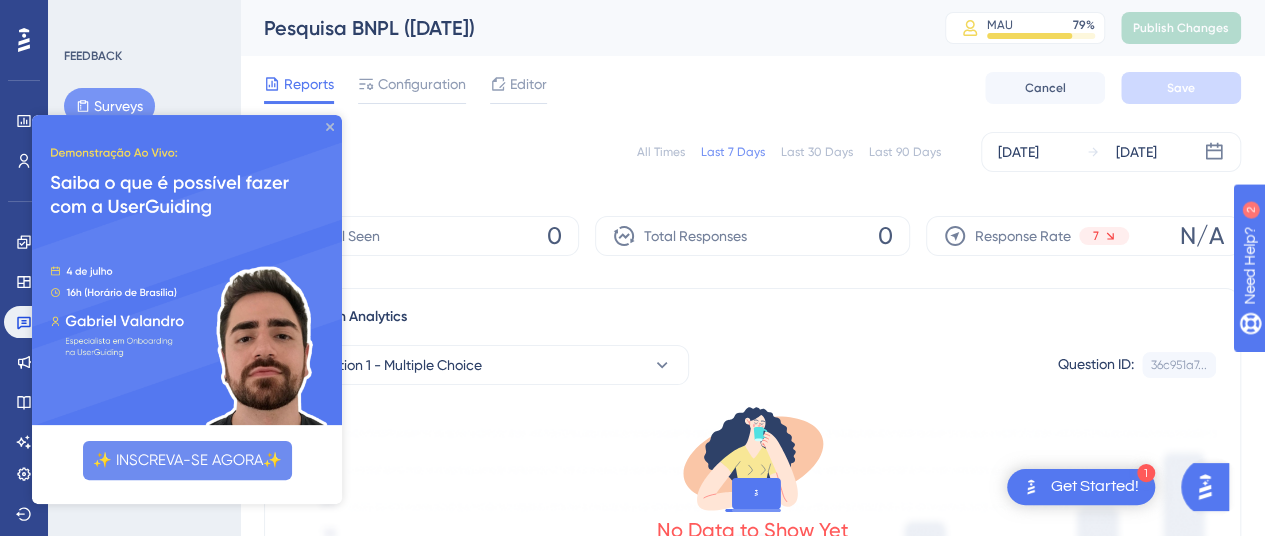 click 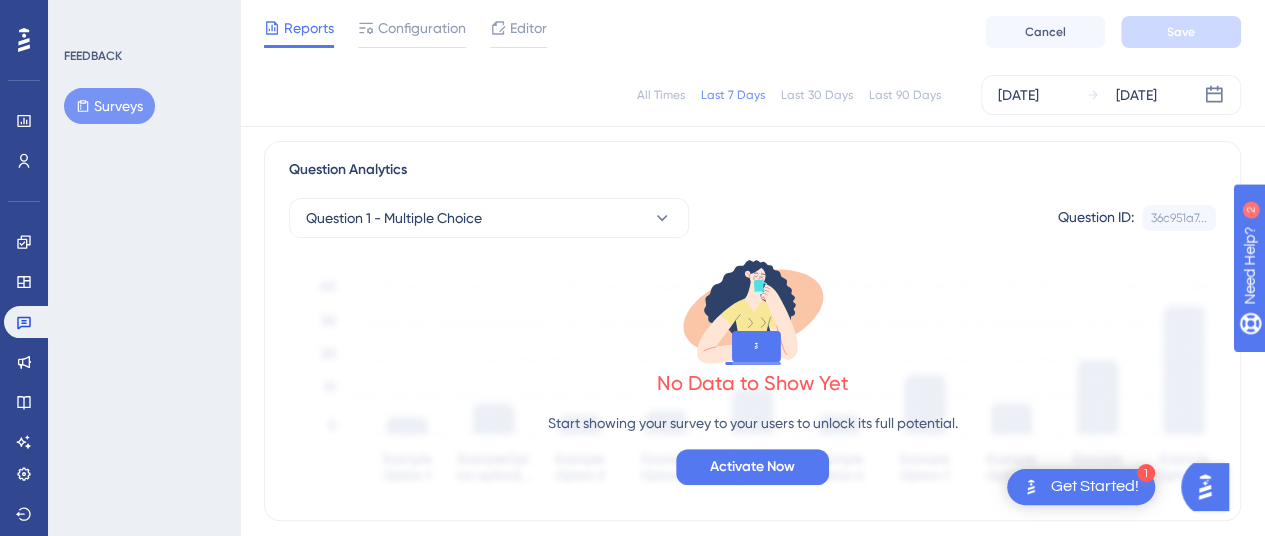 scroll, scrollTop: 200, scrollLeft: 0, axis: vertical 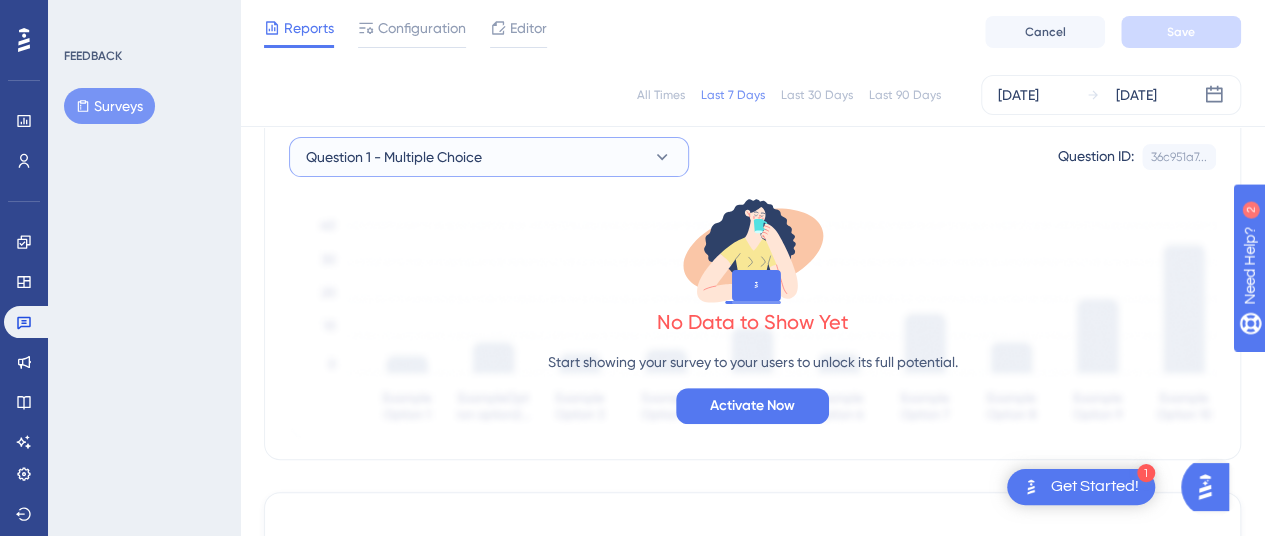 click on "Question 1 - Multiple Choice" at bounding box center [489, 157] 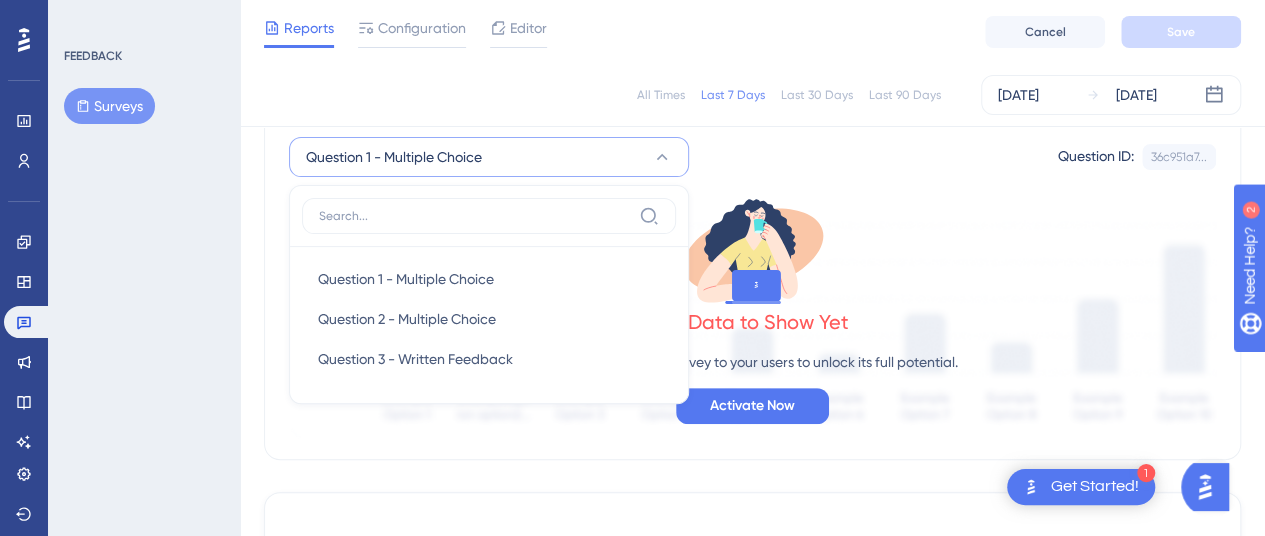 scroll, scrollTop: 224, scrollLeft: 0, axis: vertical 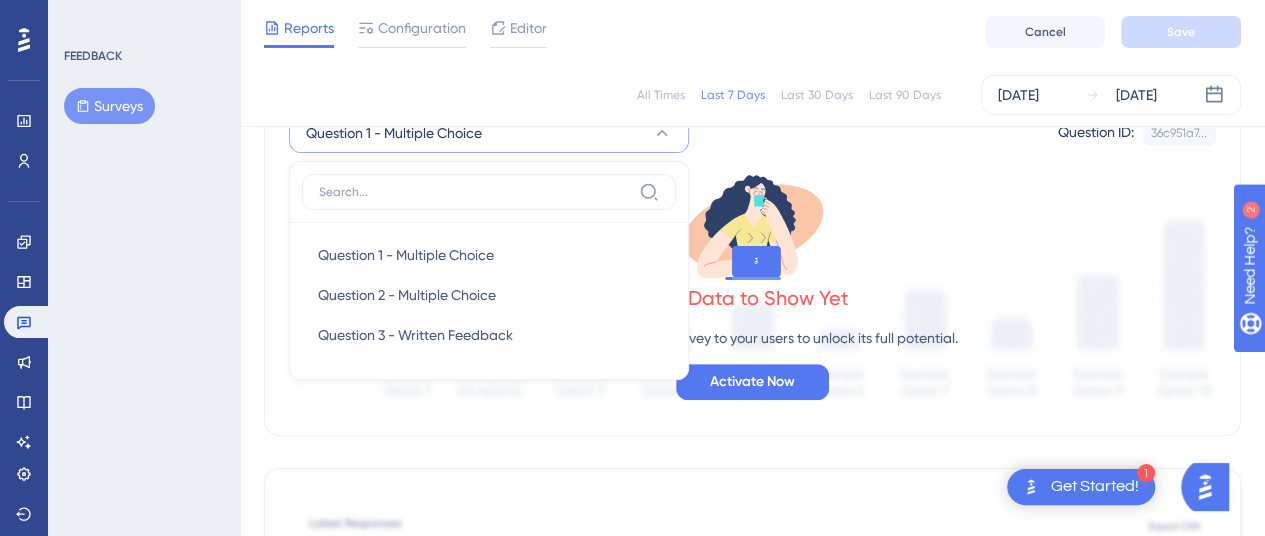 click on "All Times Last 7 Days Last 30 Days Last 90 Days [DATE] [DATE]" at bounding box center [752, 95] 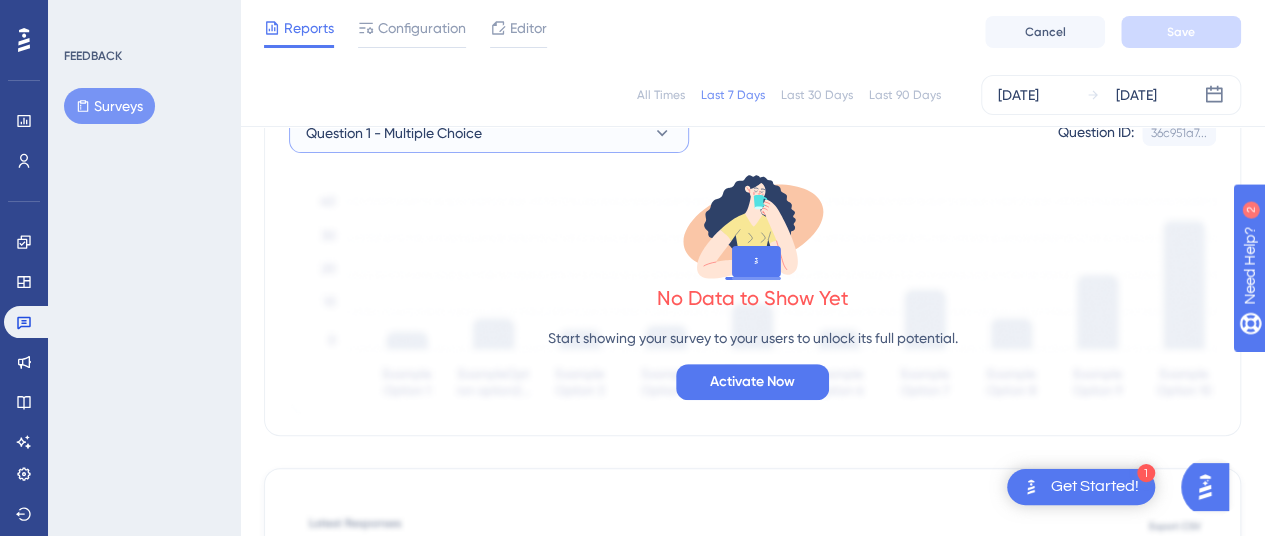 click on "Question 1 - Multiple Choice" at bounding box center (489, 133) 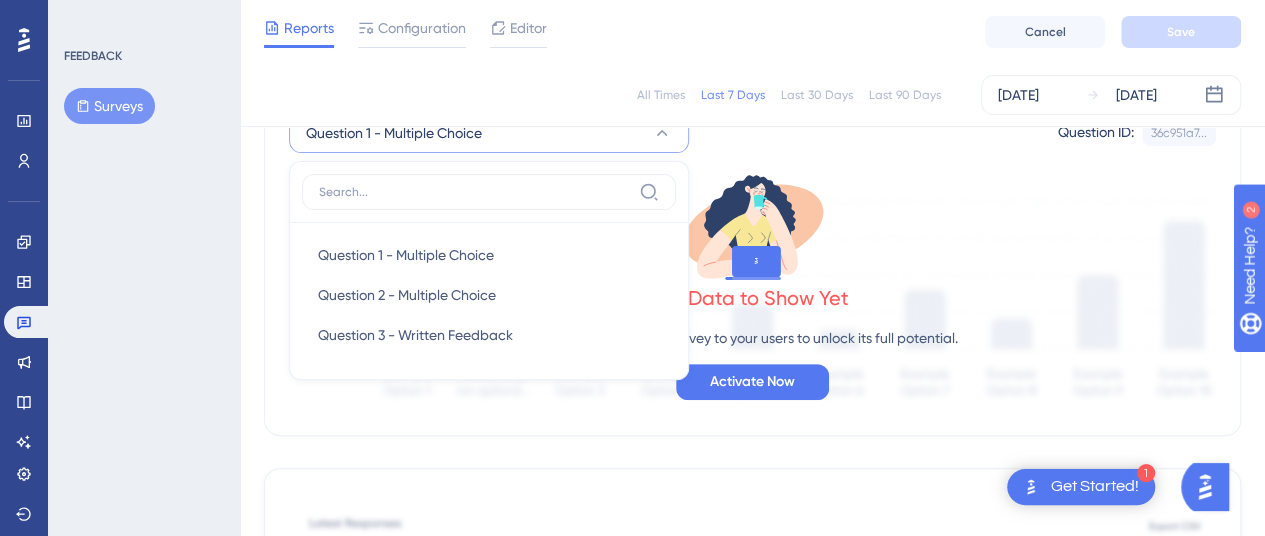 scroll, scrollTop: 226, scrollLeft: 0, axis: vertical 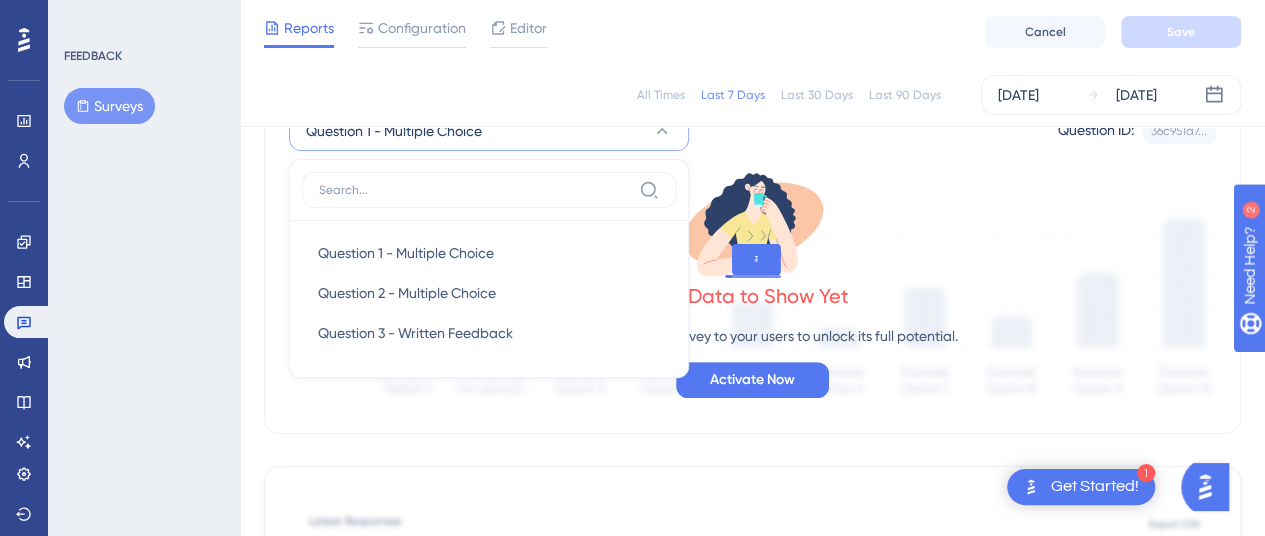 click on "All Times Last 7 Days Last 30 Days Last 90 Days [DATE] [DATE]" at bounding box center (752, 95) 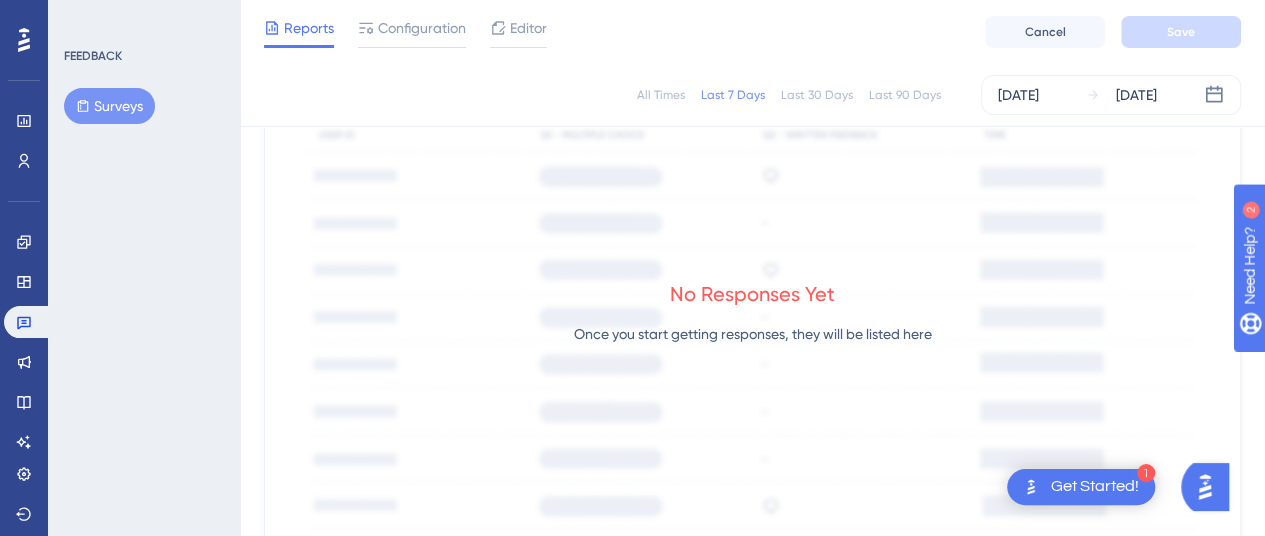 scroll, scrollTop: 660, scrollLeft: 0, axis: vertical 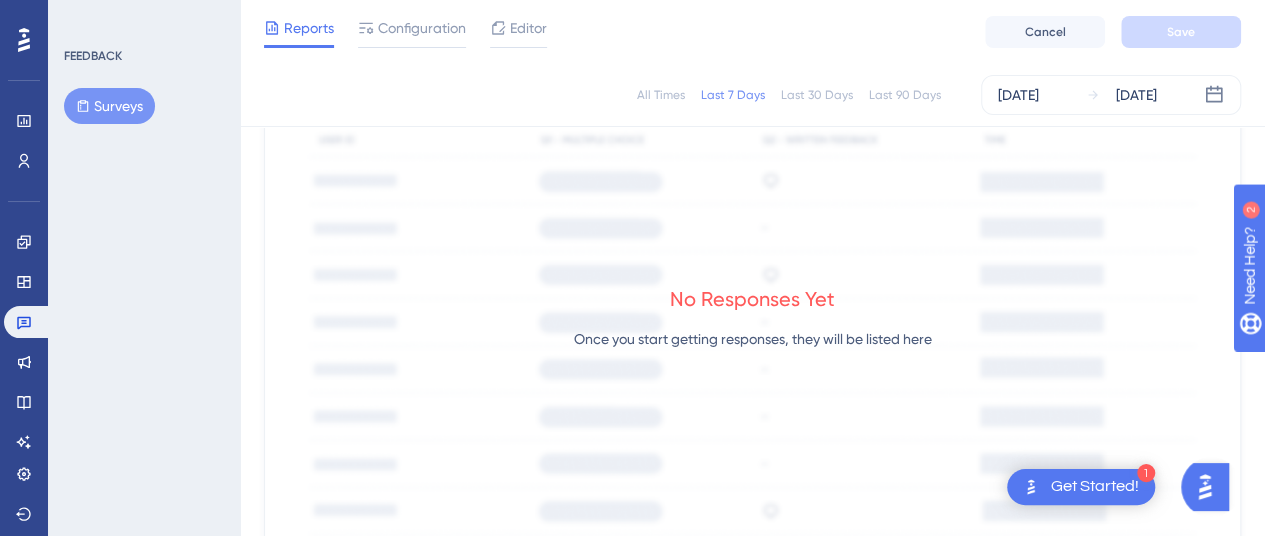 click on "Surveys" at bounding box center [109, 106] 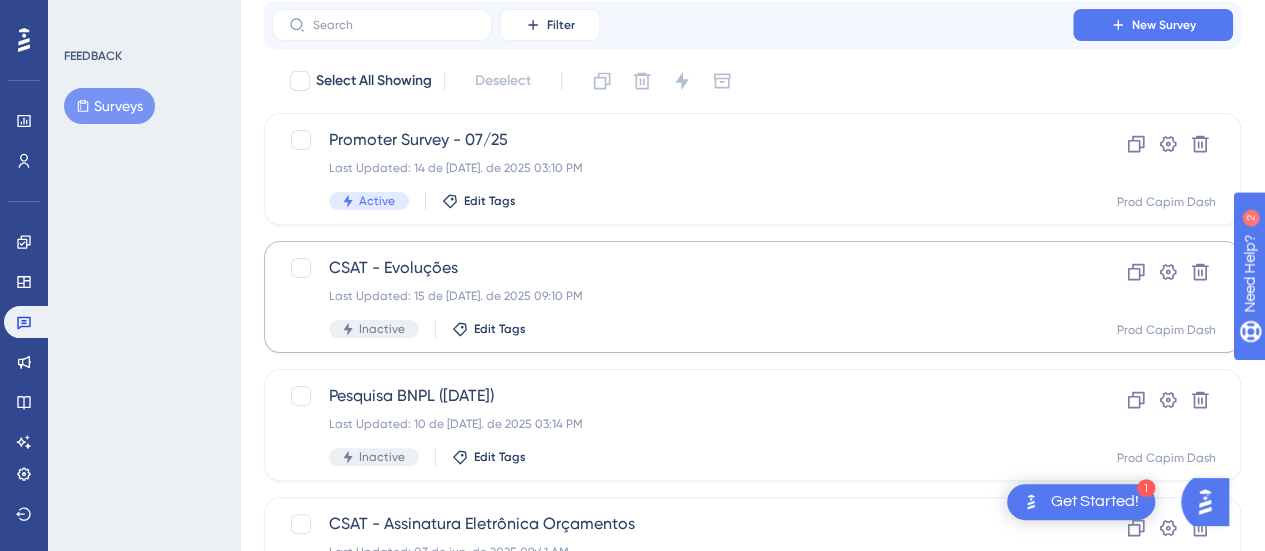 scroll, scrollTop: 100, scrollLeft: 0, axis: vertical 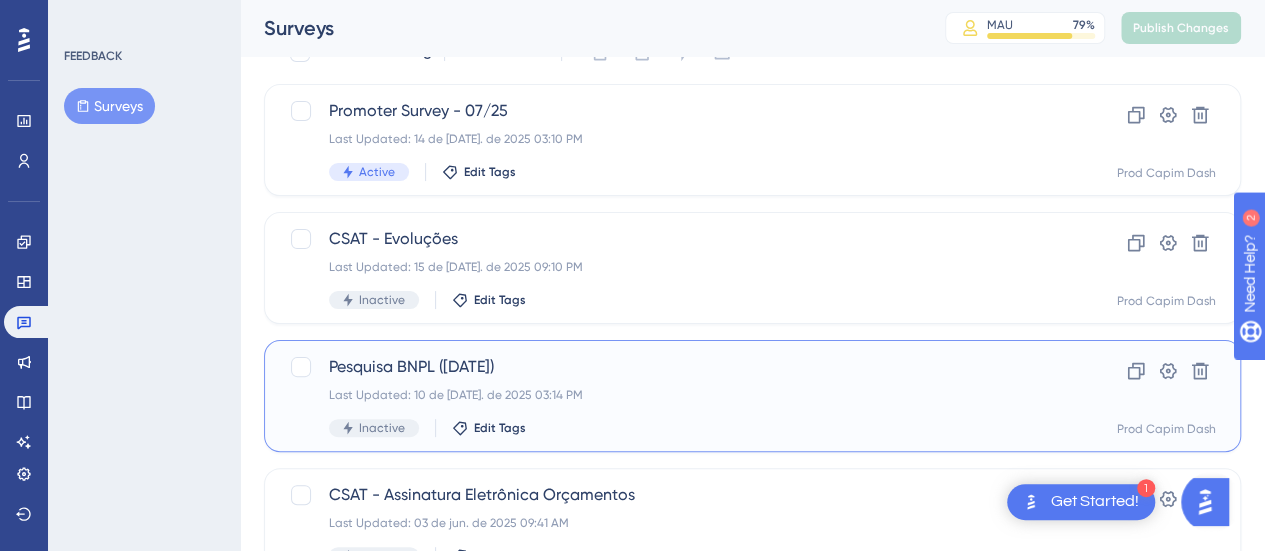 click on "Pesquisa BNPL ([DATE])" at bounding box center [672, 367] 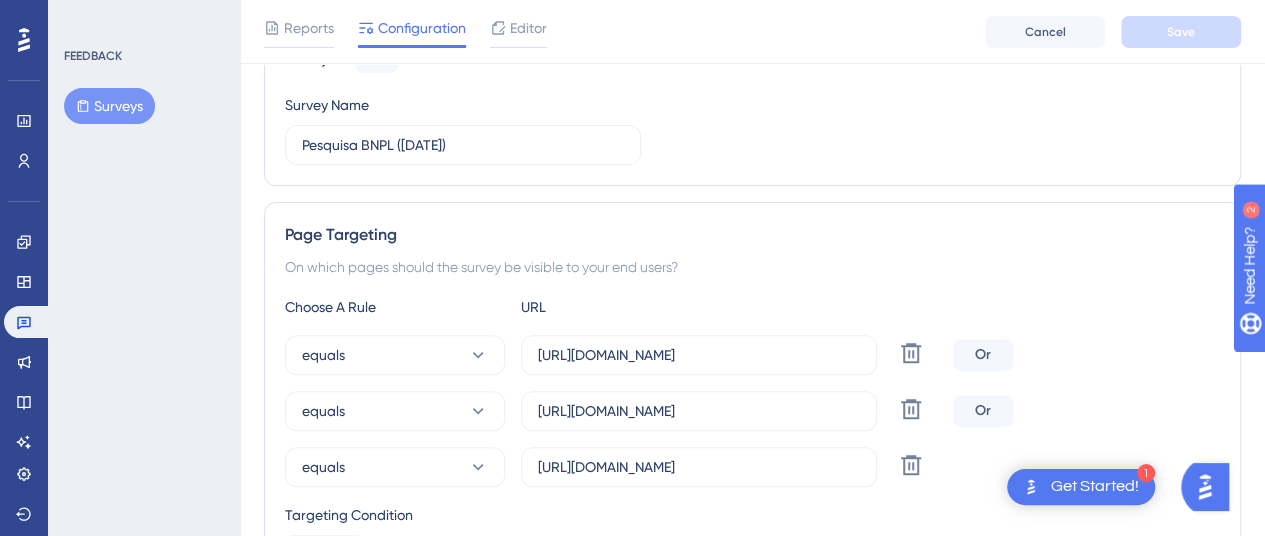 scroll, scrollTop: 0, scrollLeft: 0, axis: both 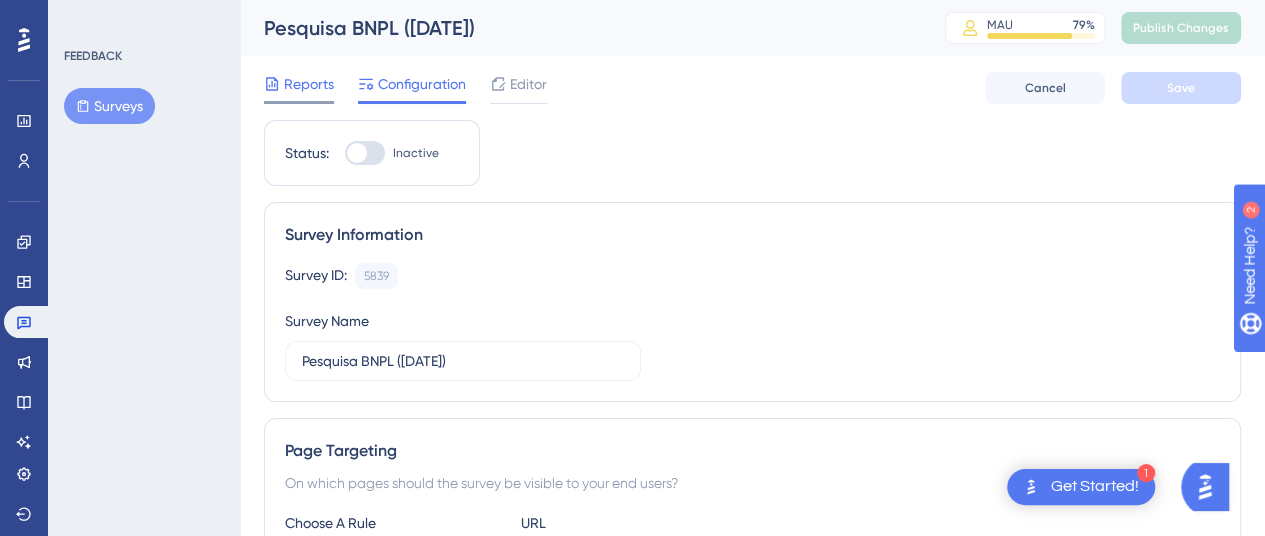 click on "Reports" at bounding box center [299, 84] 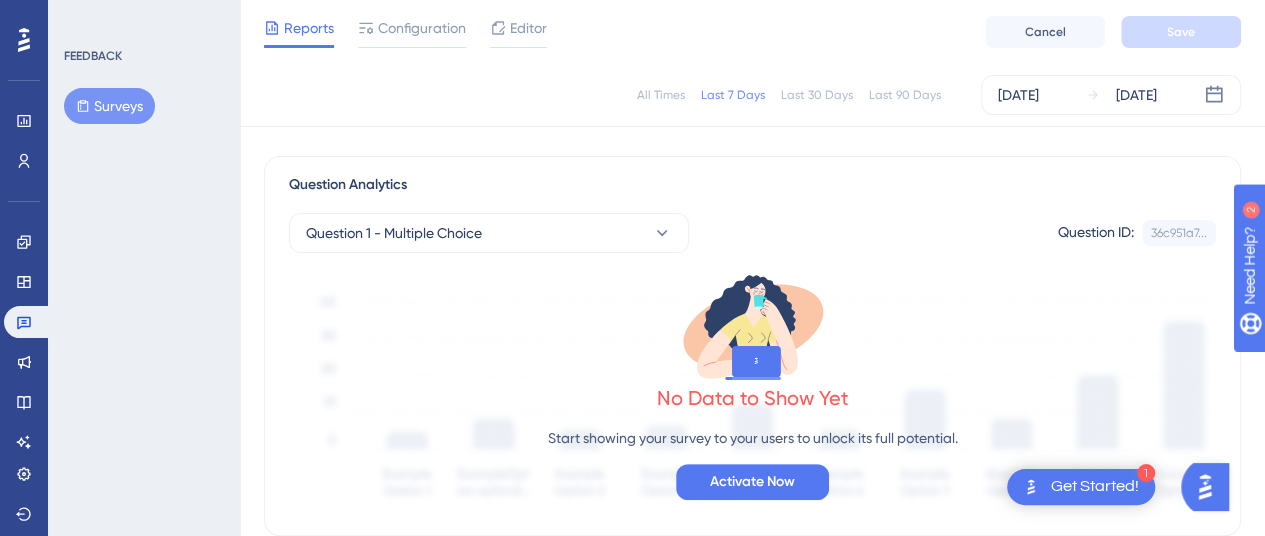 scroll, scrollTop: 0, scrollLeft: 0, axis: both 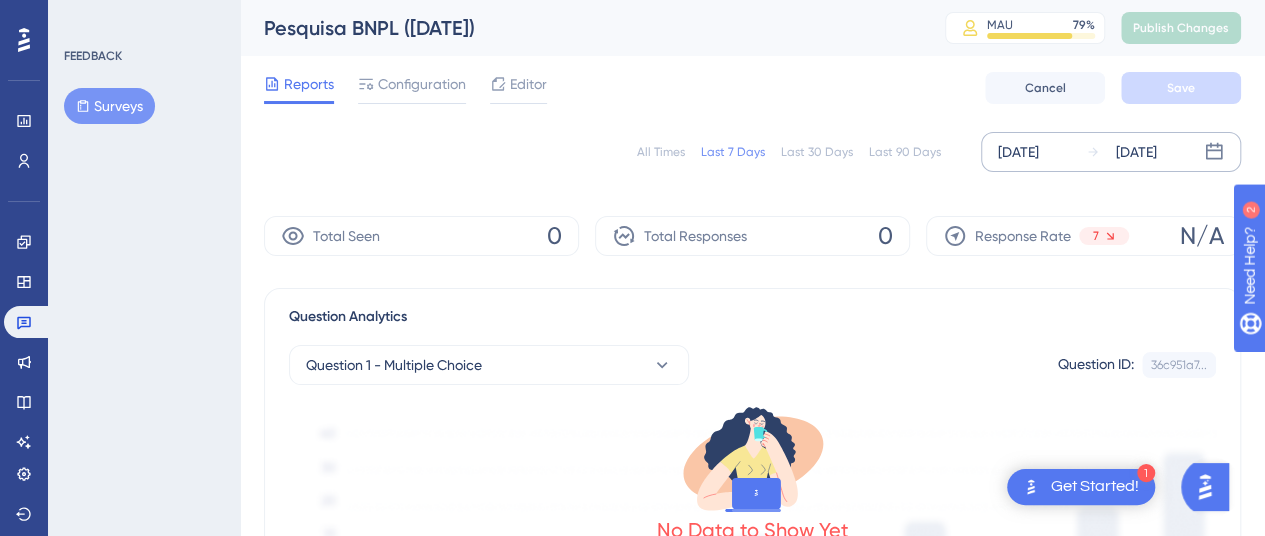 click on "[DATE]" at bounding box center [1018, 152] 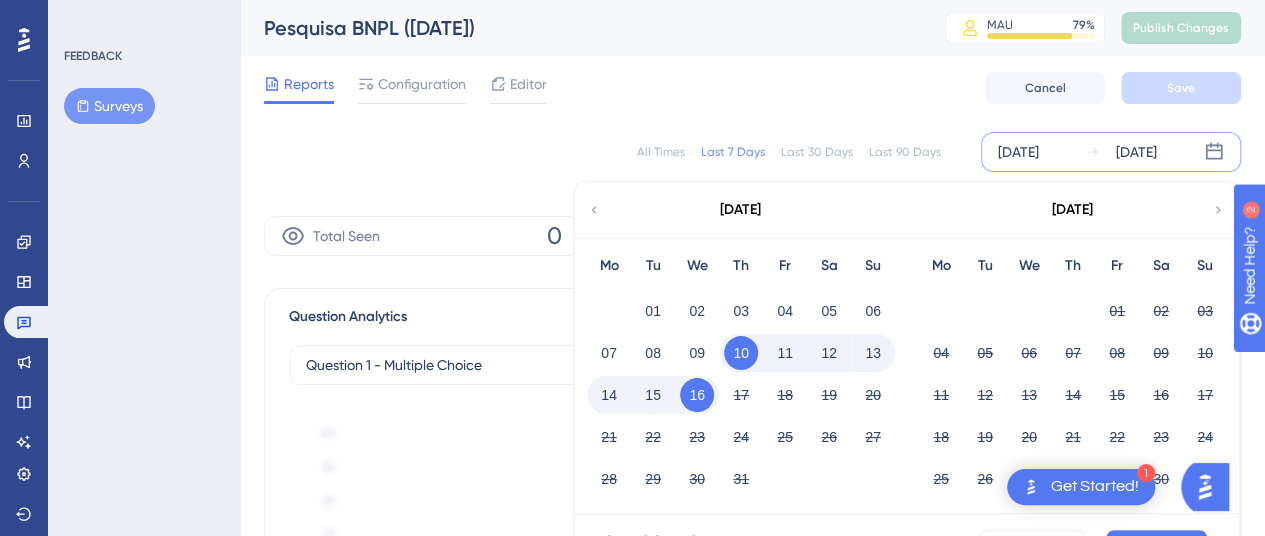 click 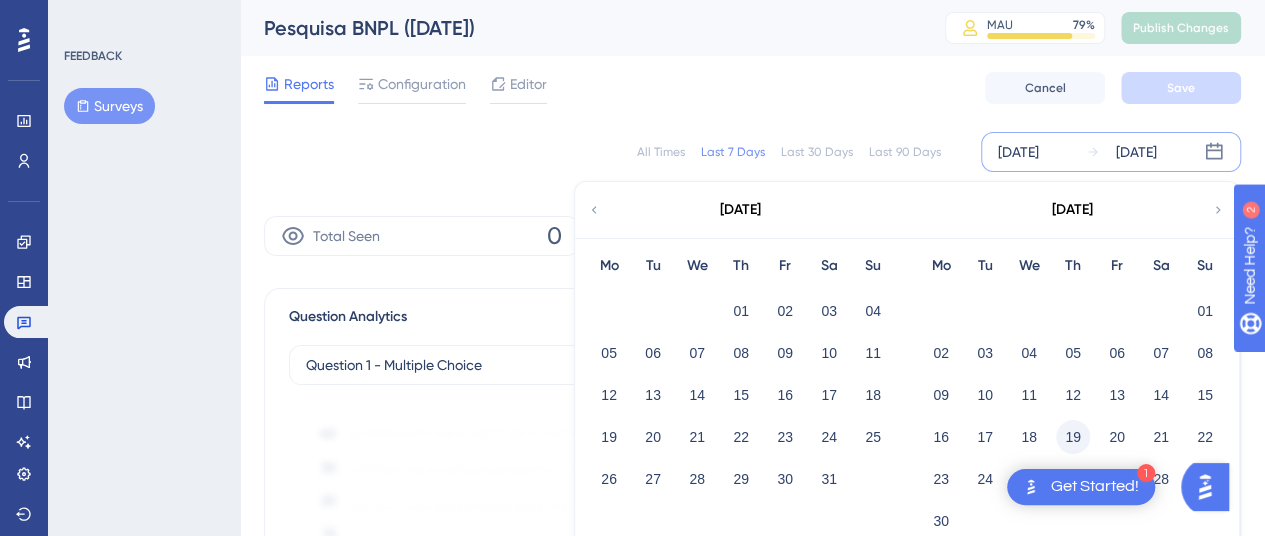 click on "19" at bounding box center [1073, 437] 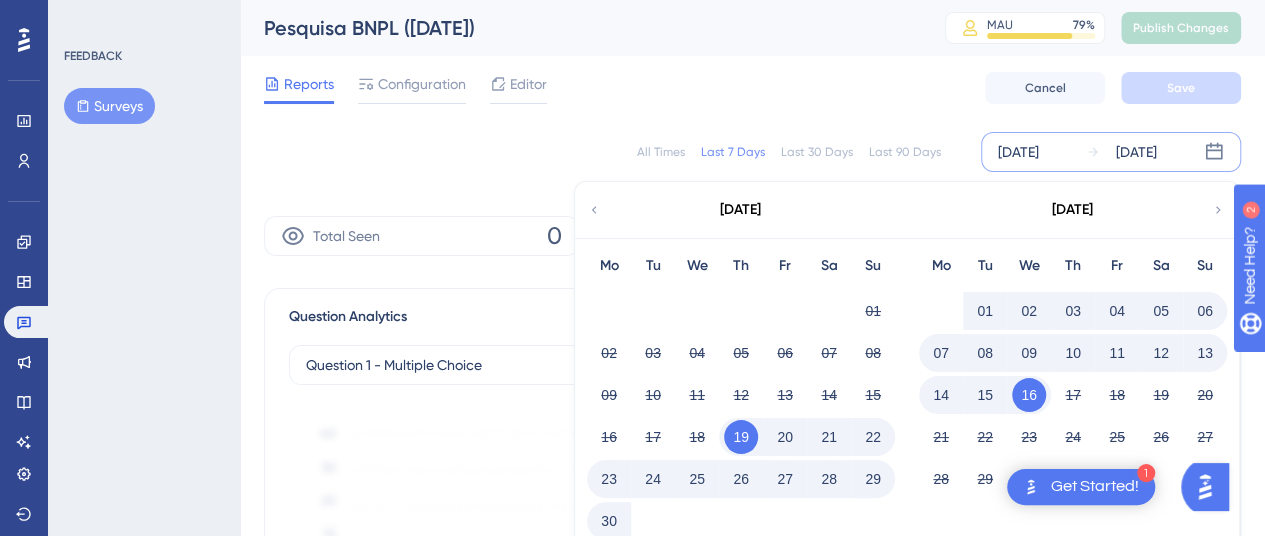 click on "Get Started!" at bounding box center (1095, 487) 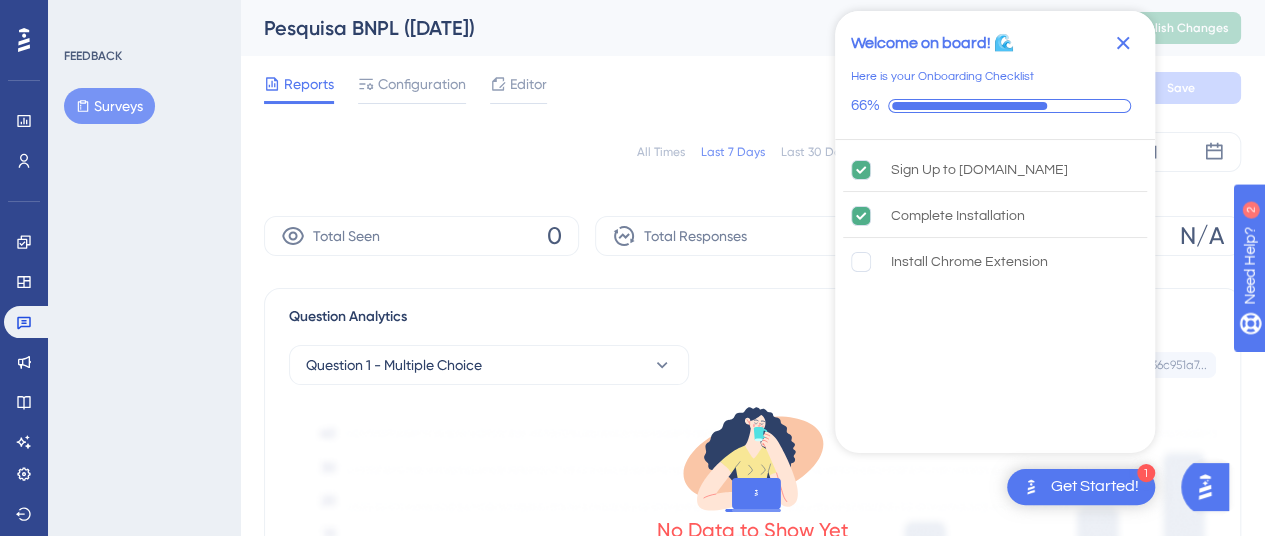 click 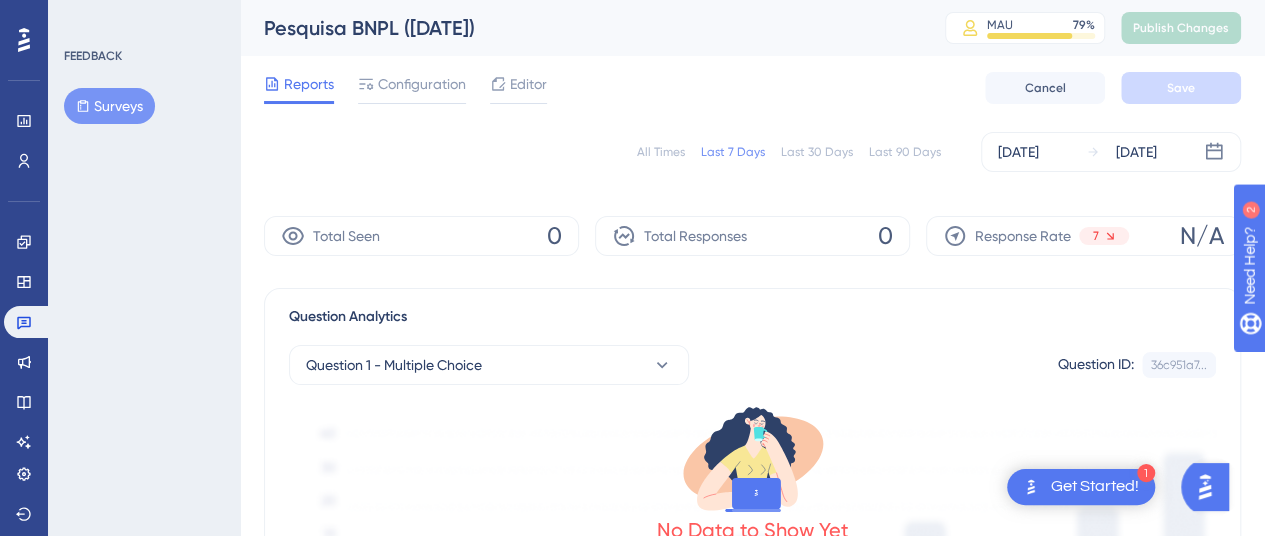 click on "All Times Last 7 Days Last 30 Days Last 90 Days [DATE] [DATE] Total Seen 0 Total Responses 0 Response Rate 7 N/A Question Analytics Question 1 - Multiple Choice Question ID: 36c951a7... Copy No Data to Show Yet Start showing your survey to your users to unlock its full potential. Activate Now No Responses Yet Once you start getting responses, they will be listed here" at bounding box center [752, 703] 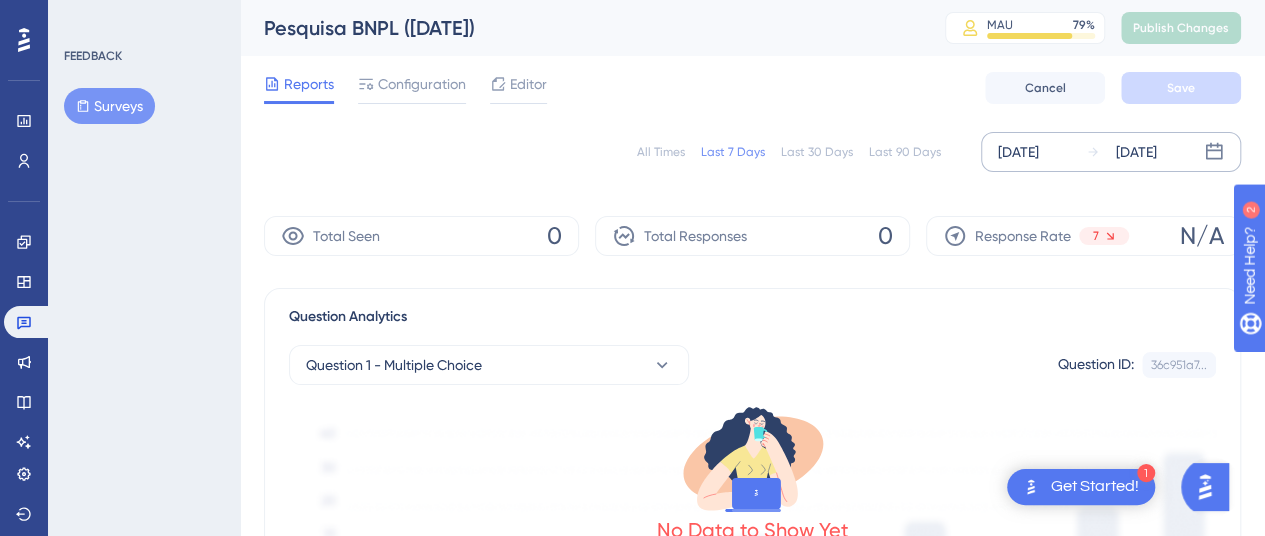 click on "[DATE]" at bounding box center (1018, 152) 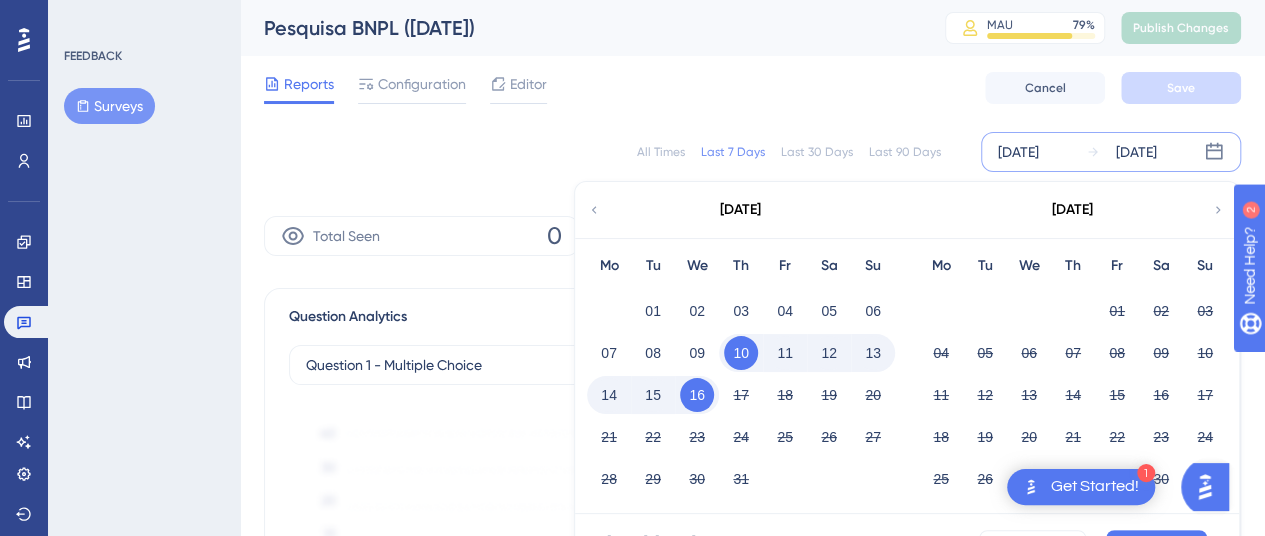 click 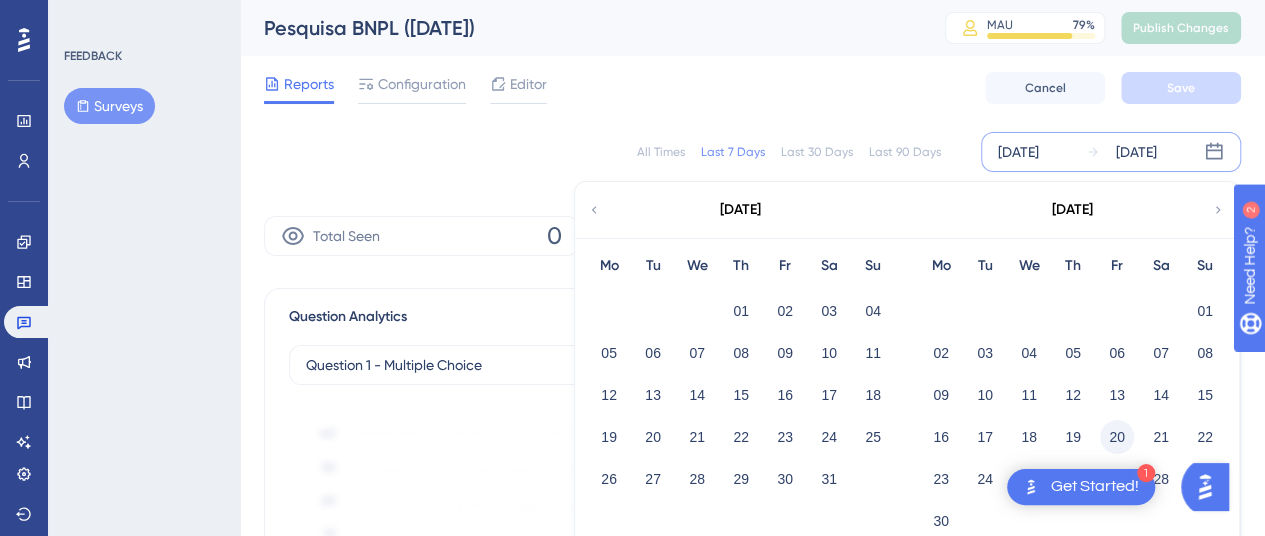 click on "20" at bounding box center (1117, 437) 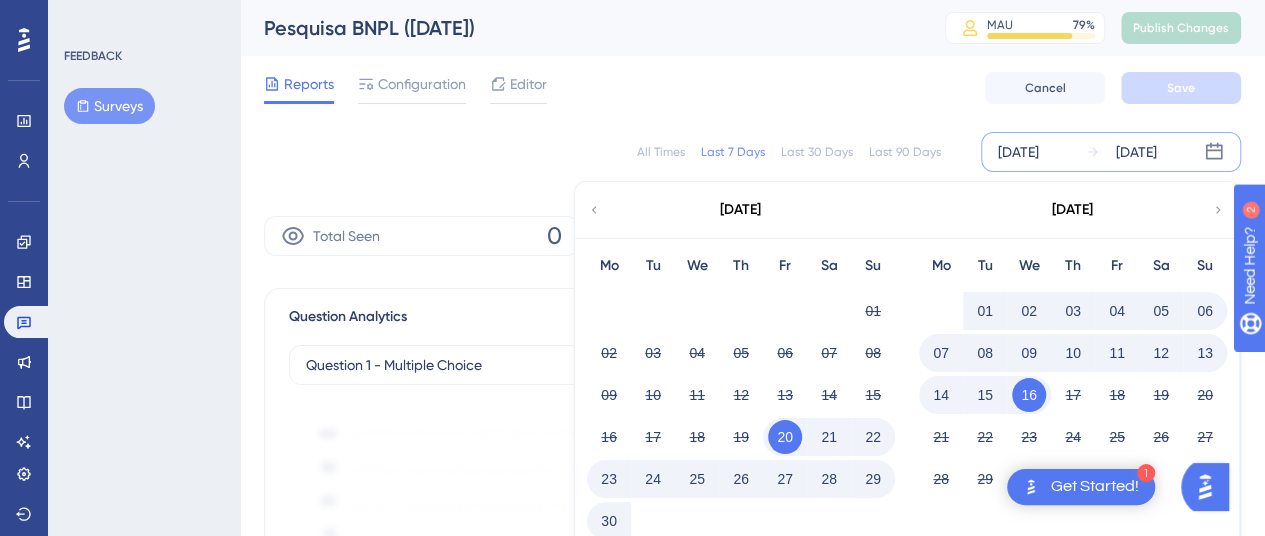 click on "[DATE]" at bounding box center [1018, 152] 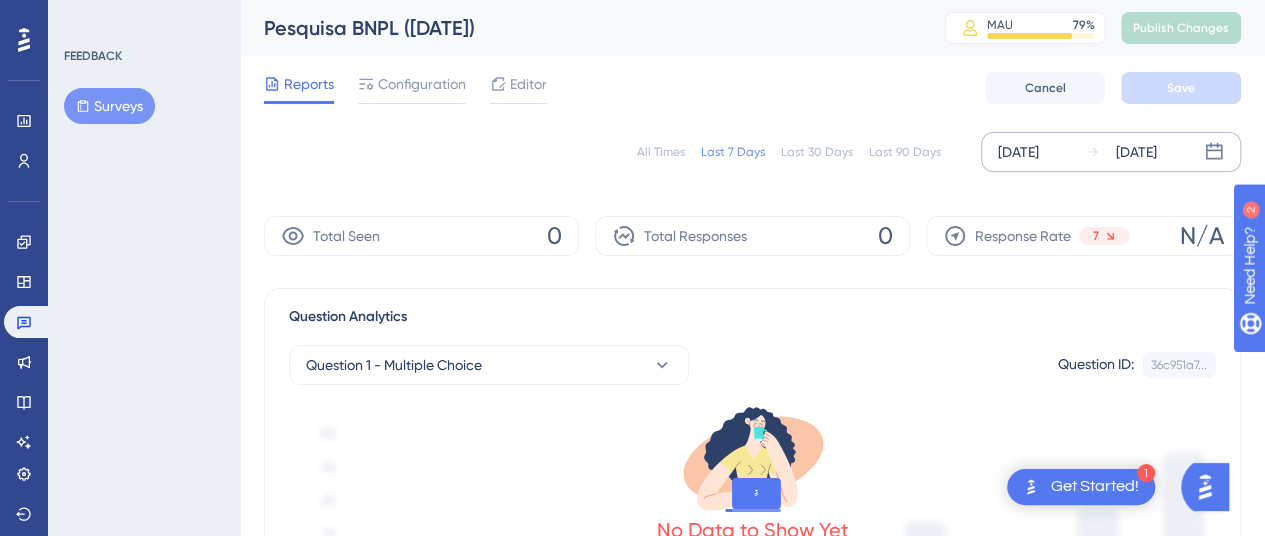 click on "[DATE]" at bounding box center [1018, 152] 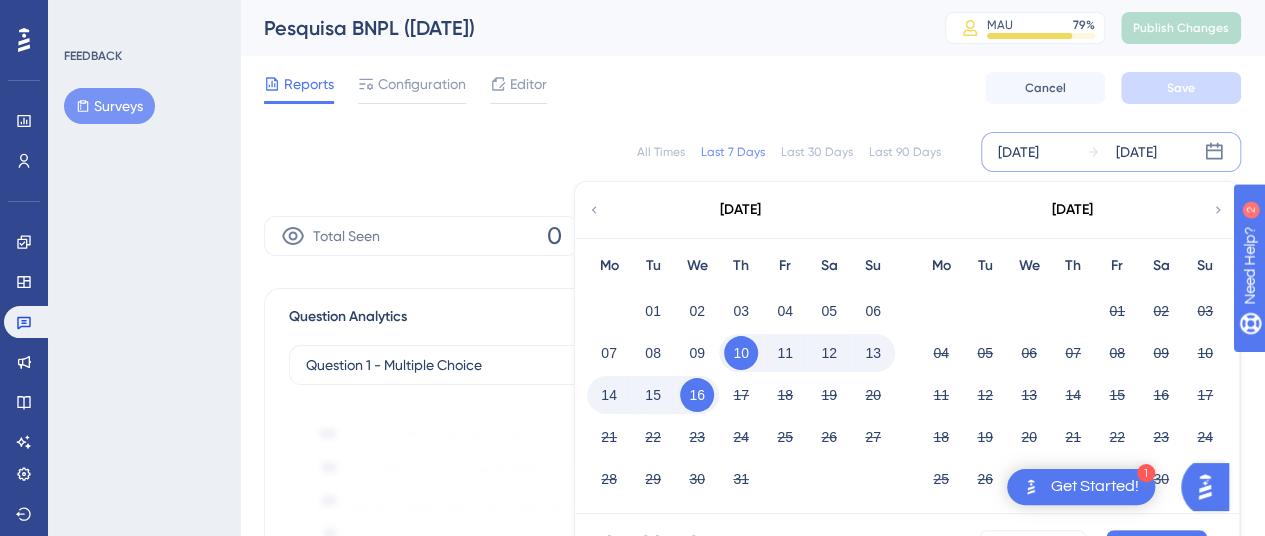 click 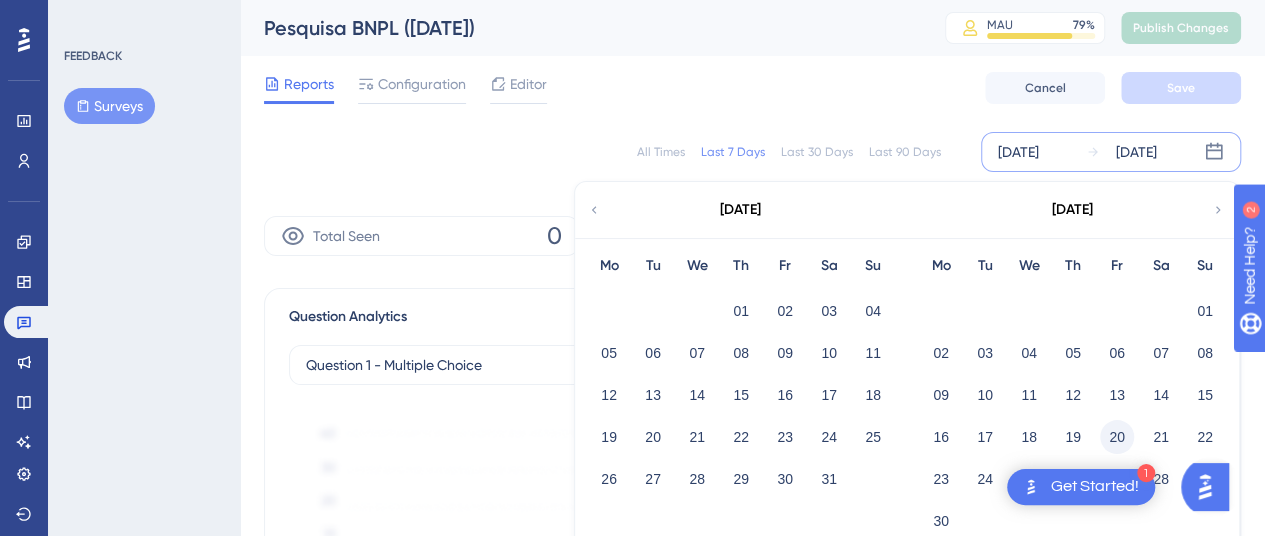 click on "20" at bounding box center (1117, 437) 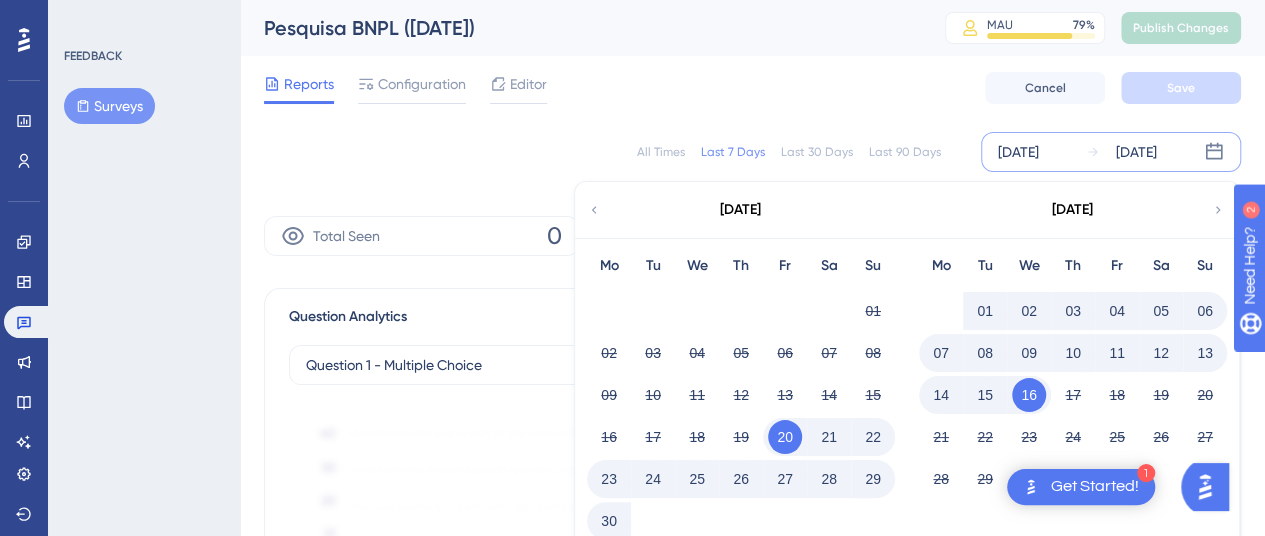 click on "16" at bounding box center [1029, 395] 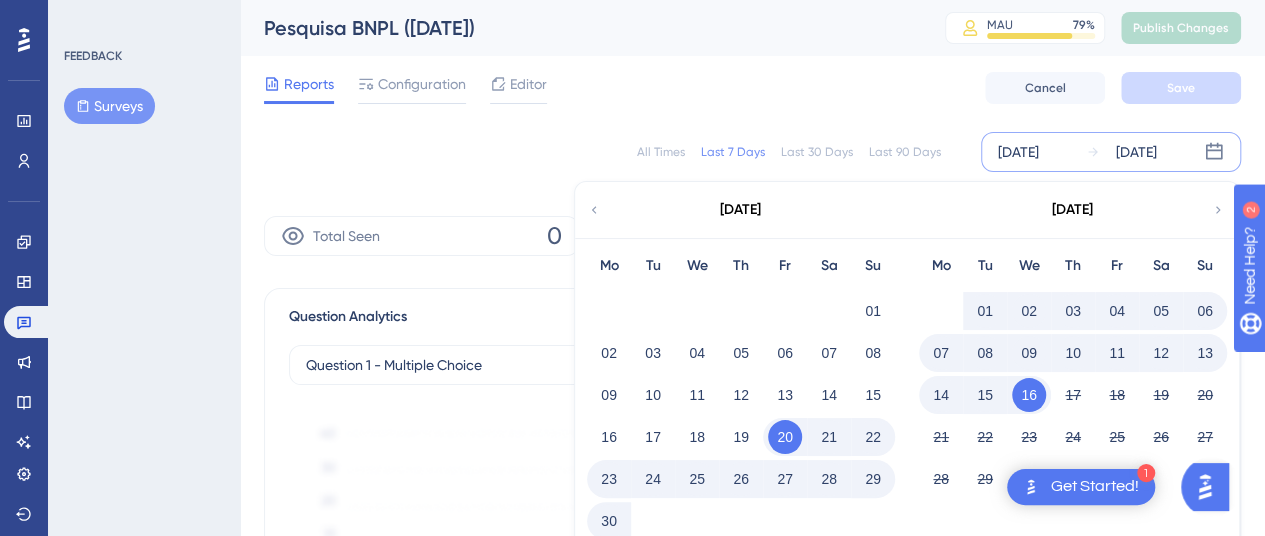 click on "16" at bounding box center [1029, 395] 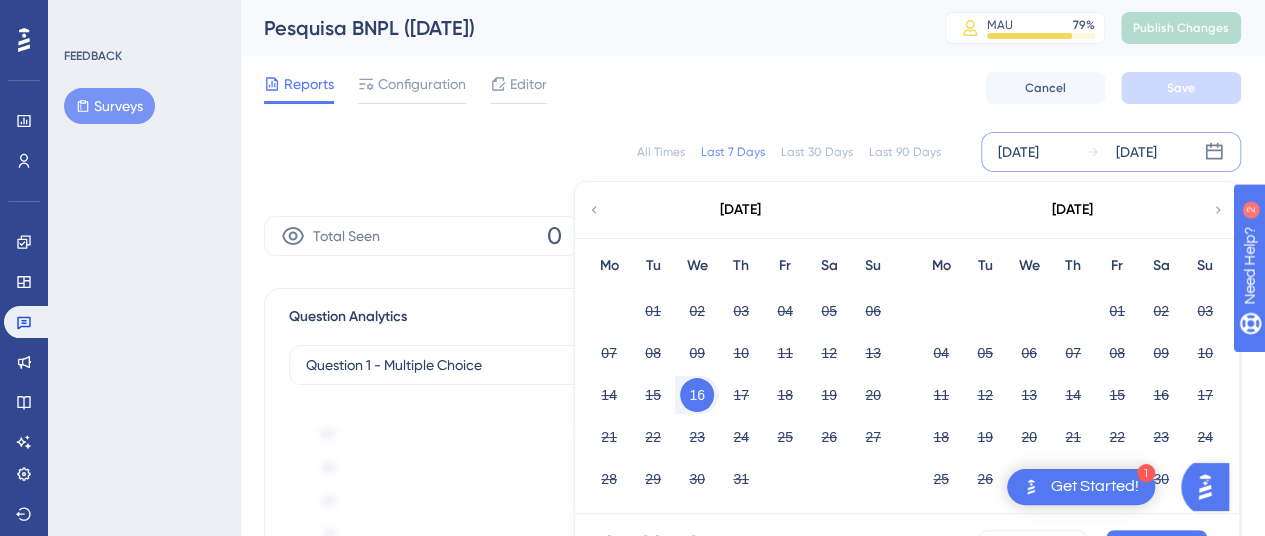click on "[DATE]" at bounding box center (1018, 152) 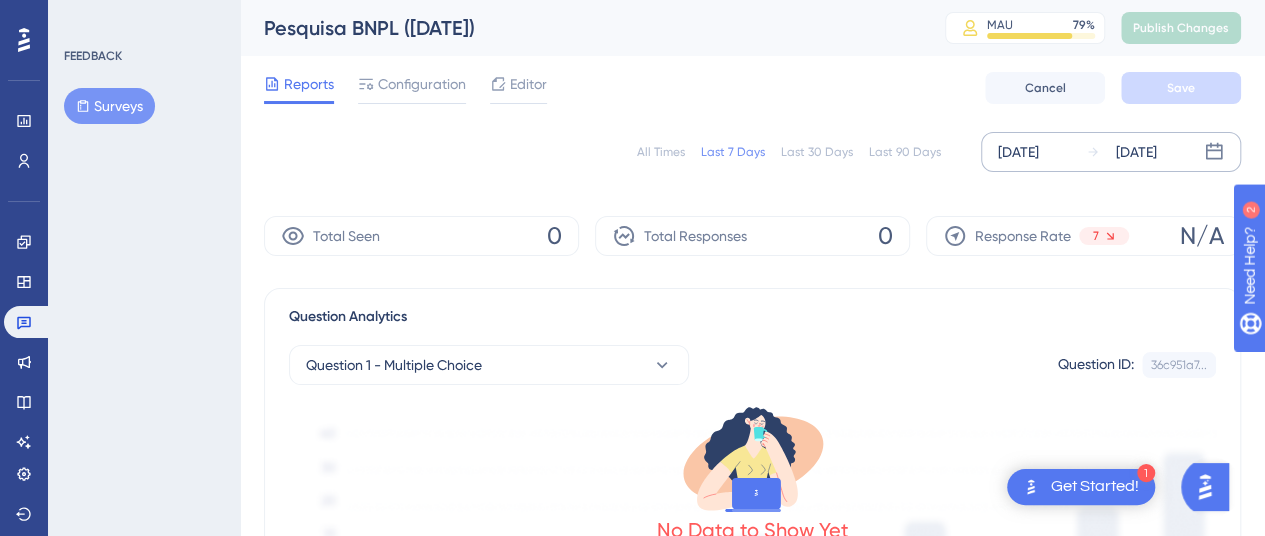 click on "[DATE]" at bounding box center [1018, 152] 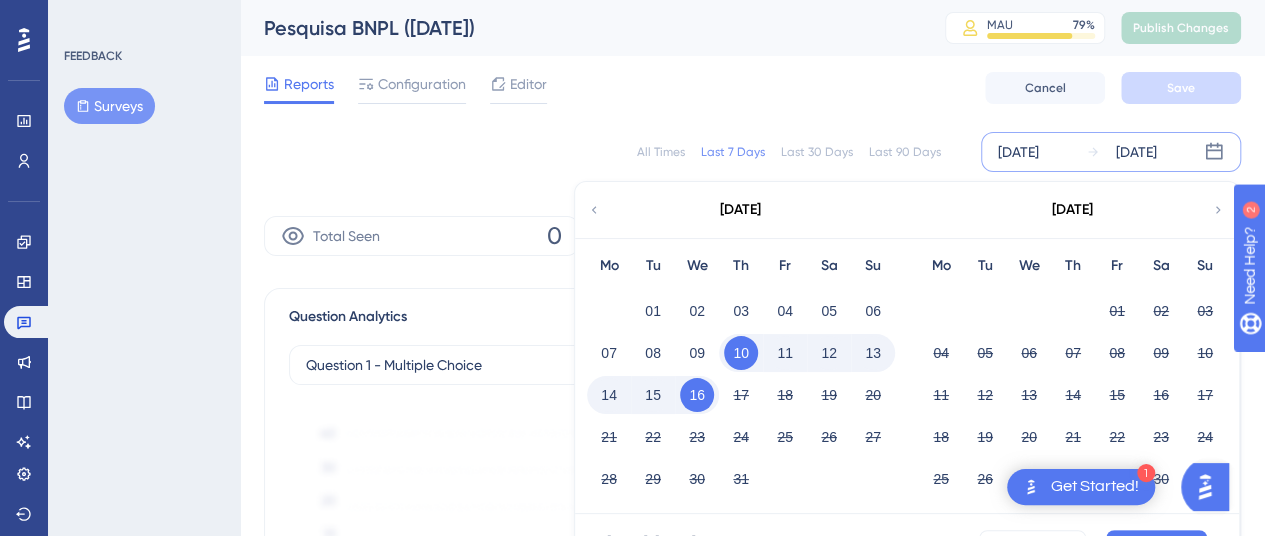 click on "Last 30 Days" at bounding box center [817, 152] 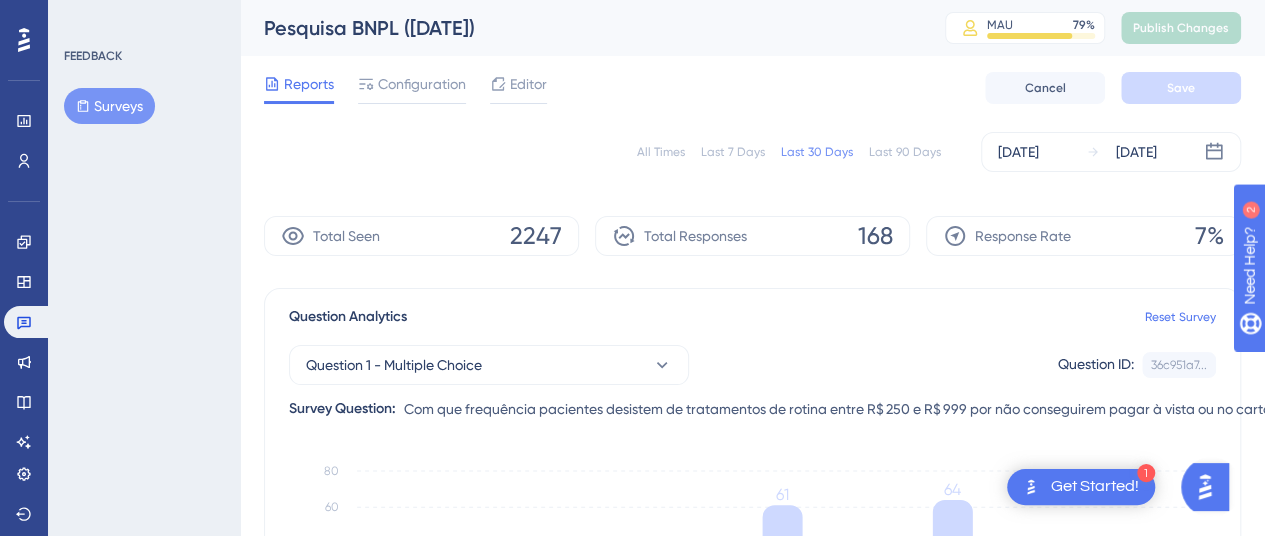click on "Last 90 Days" at bounding box center [905, 152] 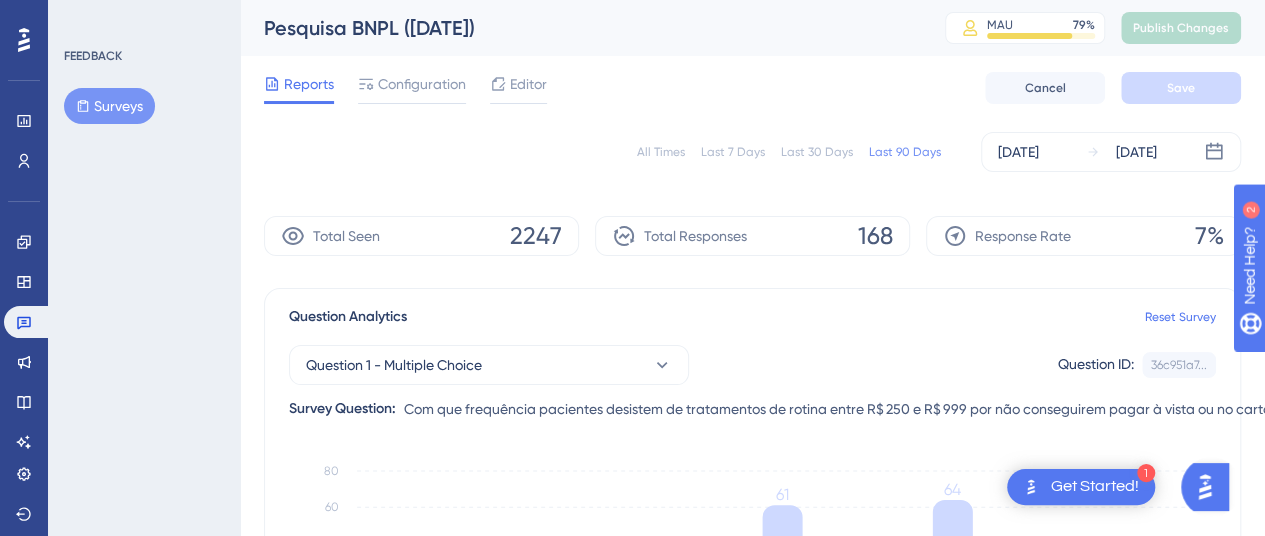 click on "Last 30 Days" at bounding box center [817, 152] 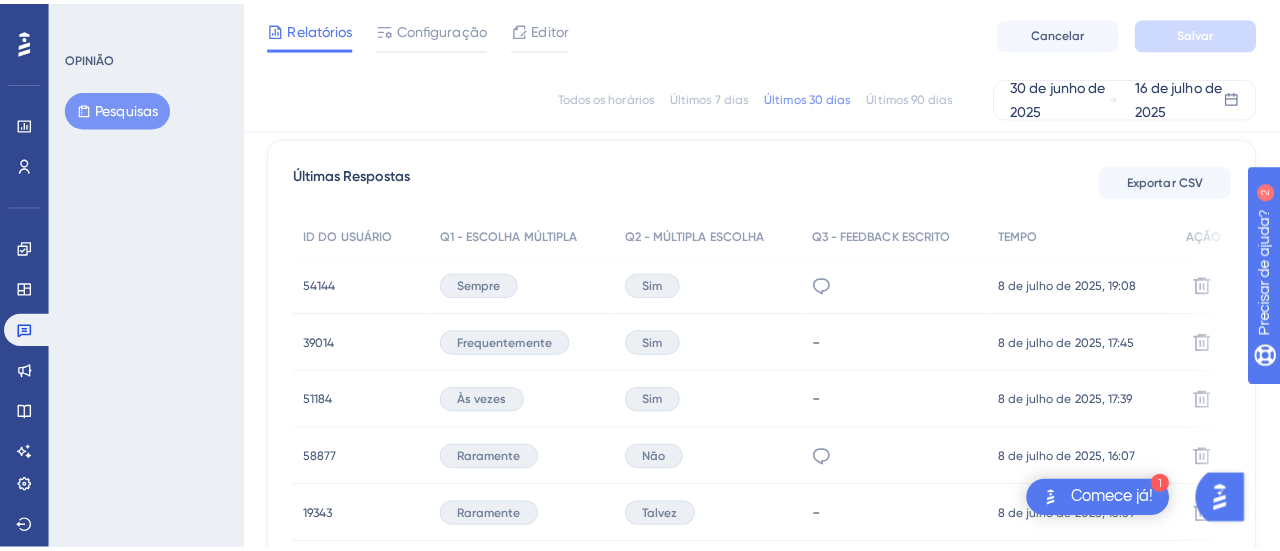 scroll, scrollTop: 392, scrollLeft: 0, axis: vertical 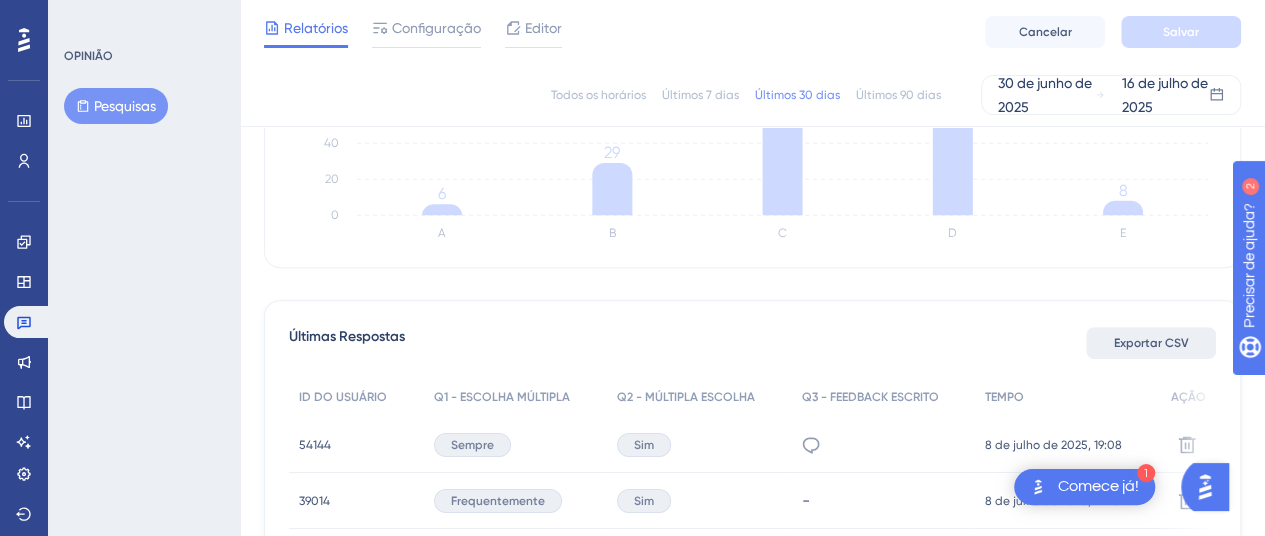 click on "Exportar CSV" at bounding box center [1151, 343] 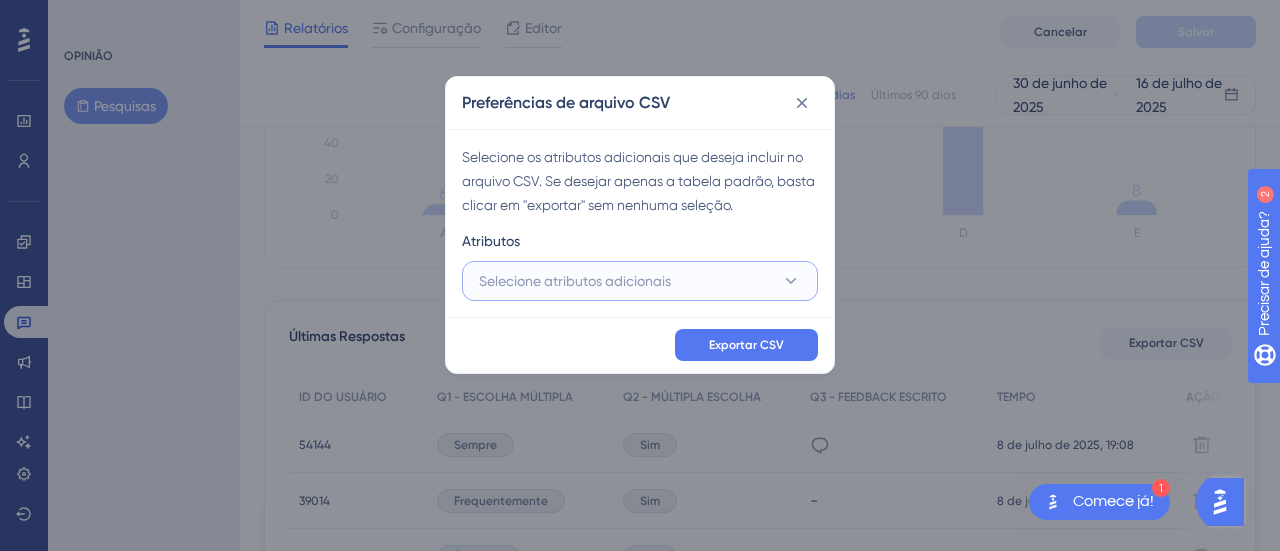 click 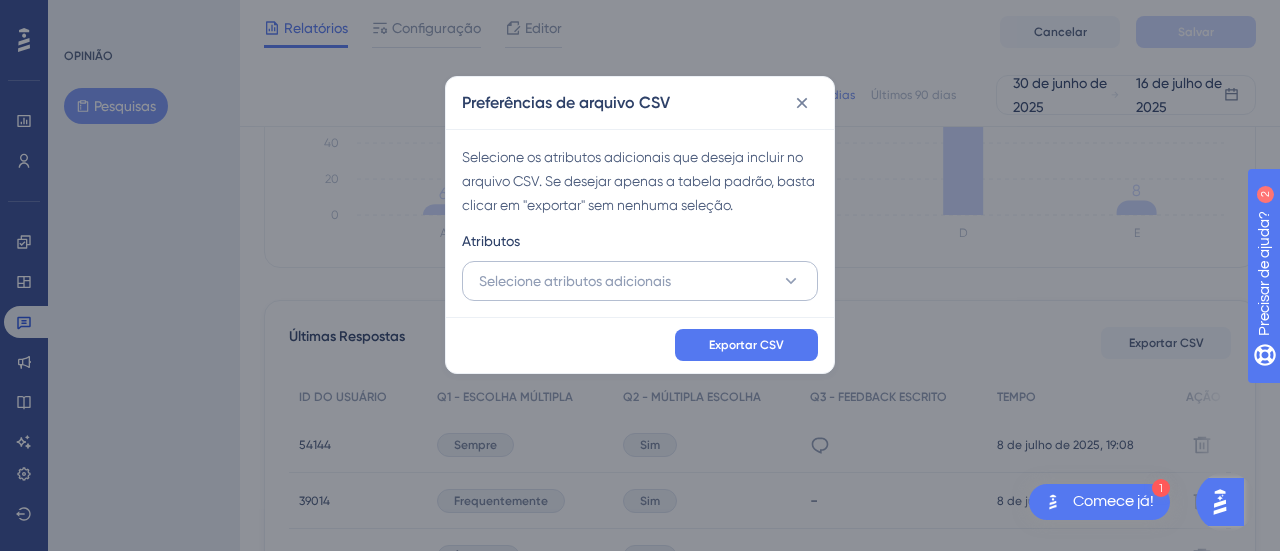 scroll, scrollTop: 565, scrollLeft: 0, axis: vertical 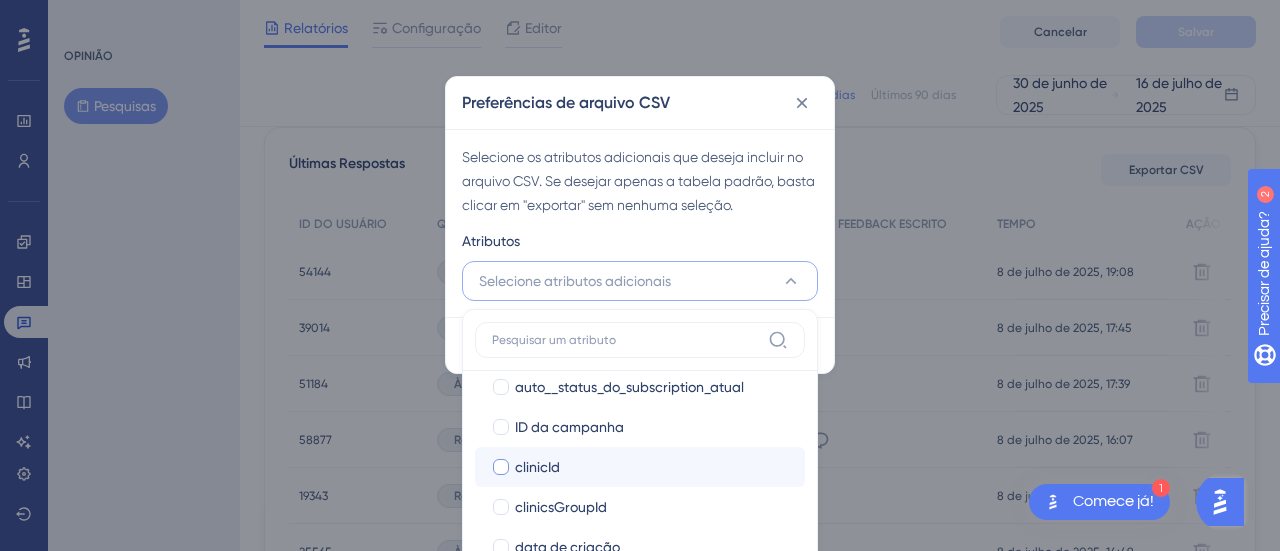 click on "clinicId" at bounding box center [537, 467] 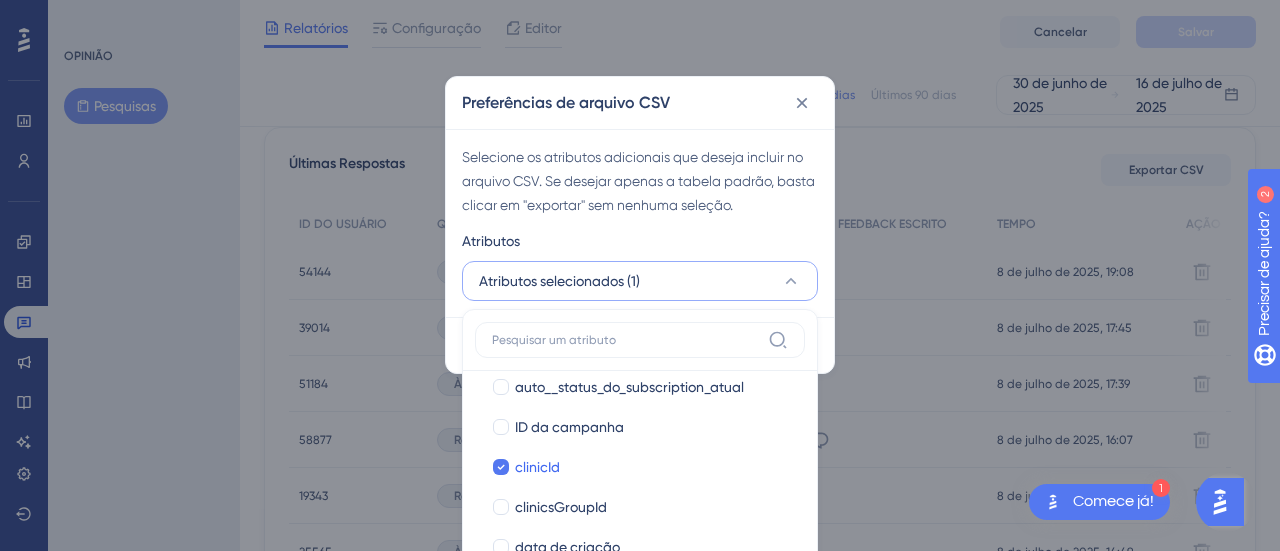 click on "Selecione os atributos adicionais que deseja incluir no arquivo CSV. Se desejar apenas a tabela padrão, basta clicar em "exportar" sem nenhuma seleção. Atributos Atributos selecionados (1) Última interação Última interação Sessão Web Sessão Web Primeira interação Primeira interação Linguagem Linguagem Navegador Navegador Dispositivo Dispositivo Sistema operacional Sistema operacional auto__categoria_do_interesse_do_signup auto__categoria_do_interesse_do_signup auto__data_de_inicio_do_primeiro_subscription auto__data_de_inicio_do_primeiro_subscription auto__status_do_subscription_atual auto__status_do_subscription_atual ID da campanha ID da campanha clinicId clinicId clinicsGroupId clinicsGroupId data de criação data de criação E-mail E-mail hs_object_id hs_object_id id_da_capim id_da_capim cargo cargo data da última modificação data da última modificação configuração_gerenciamento_clínica configuração_gerenciamento_clínica status_do_credenciamento status_do_credenciamento" at bounding box center (640, 223) 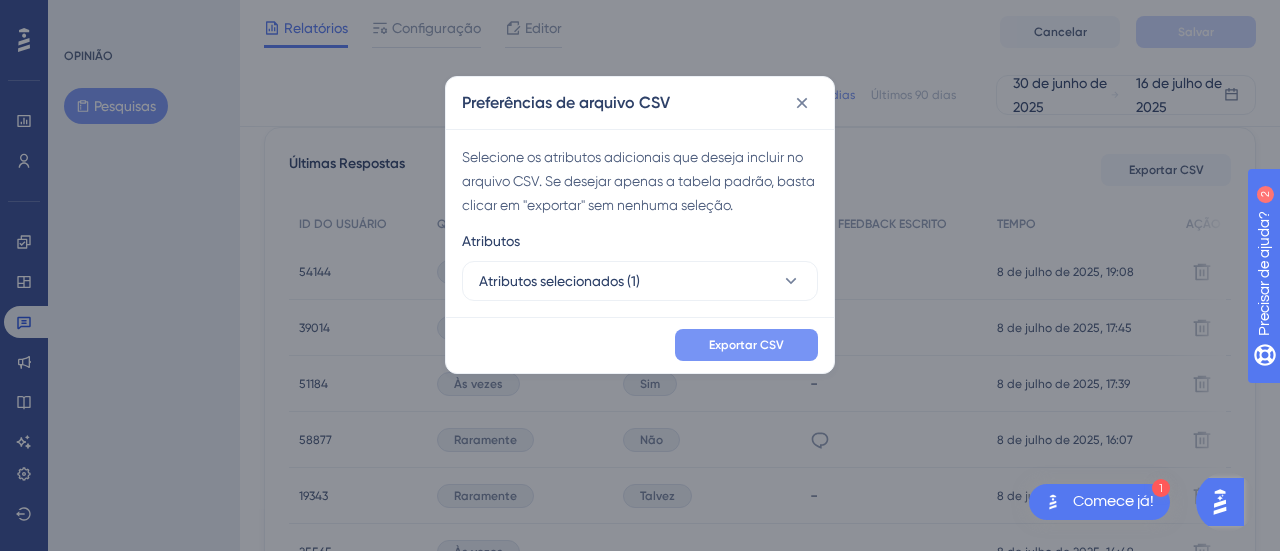 click on "Exportar CSV" at bounding box center [746, 345] 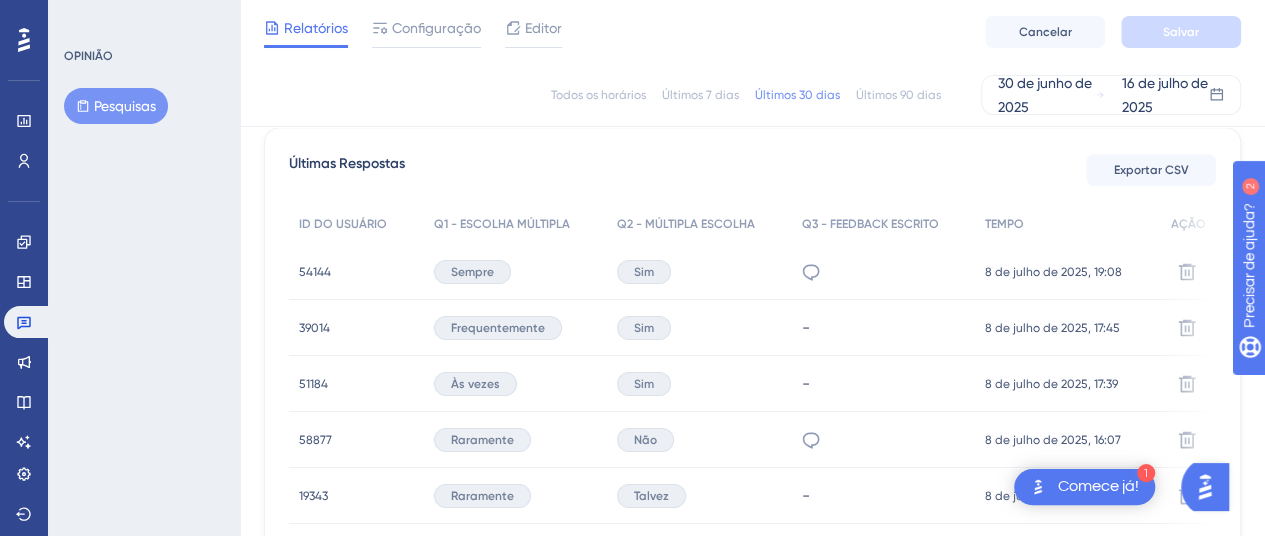 click on "Últimas Respostas Exportar CSV" at bounding box center (752, 170) 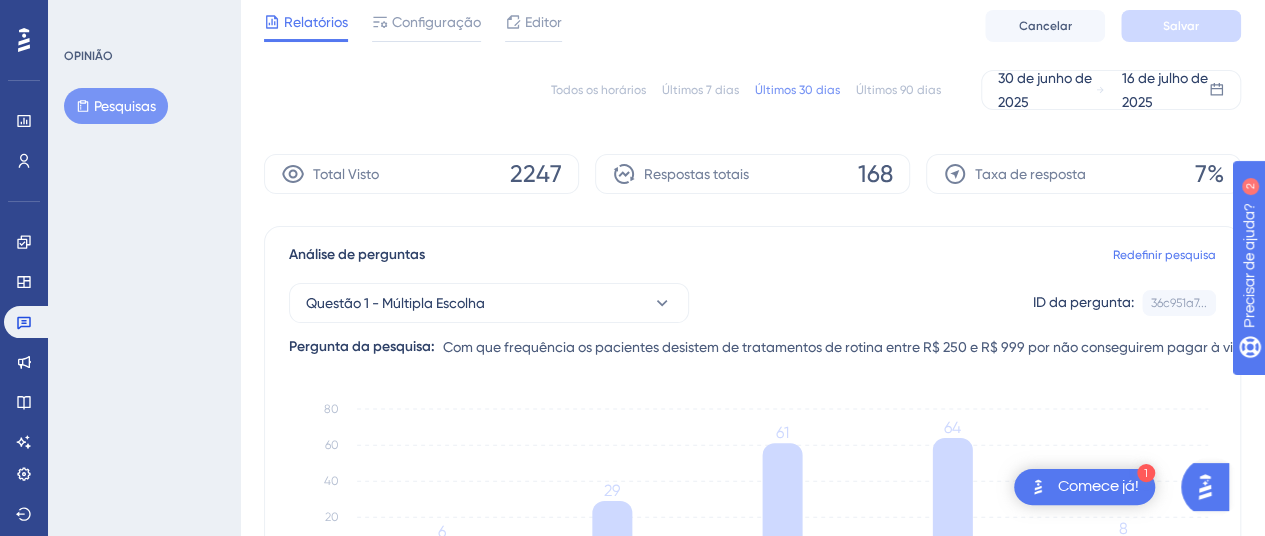 scroll, scrollTop: 0, scrollLeft: 0, axis: both 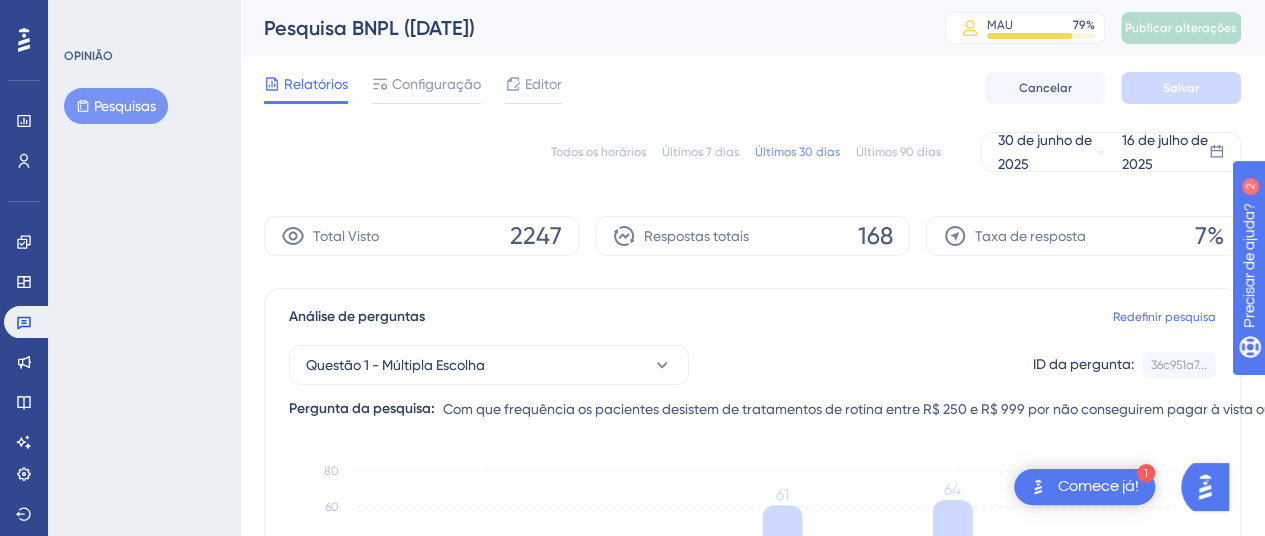 click on "Análise de perguntas" at bounding box center (357, 316) 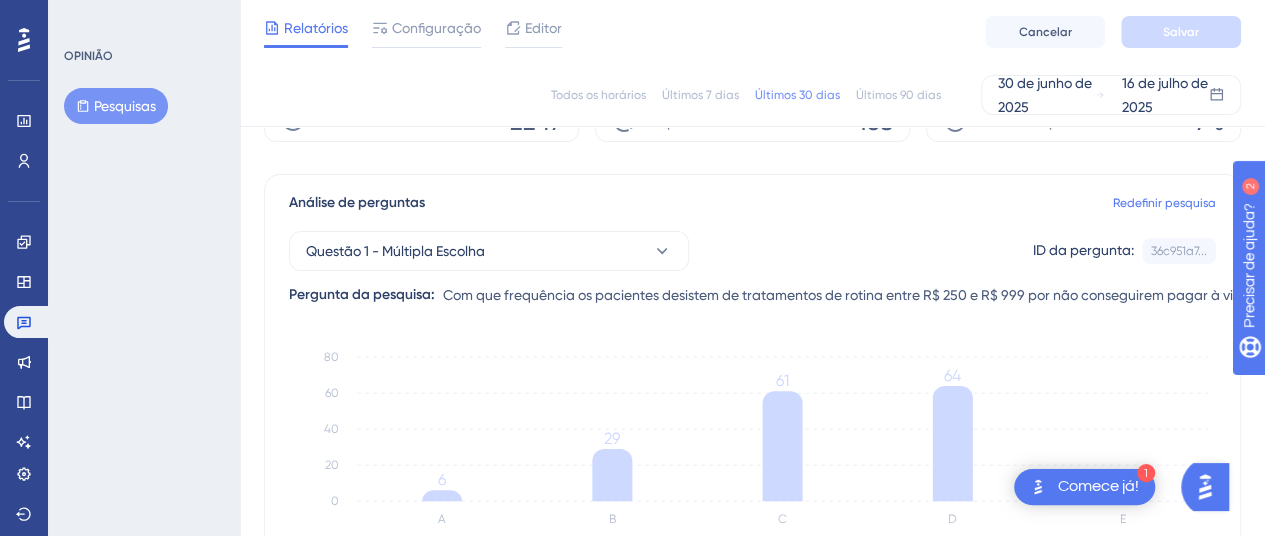 scroll, scrollTop: 100, scrollLeft: 0, axis: vertical 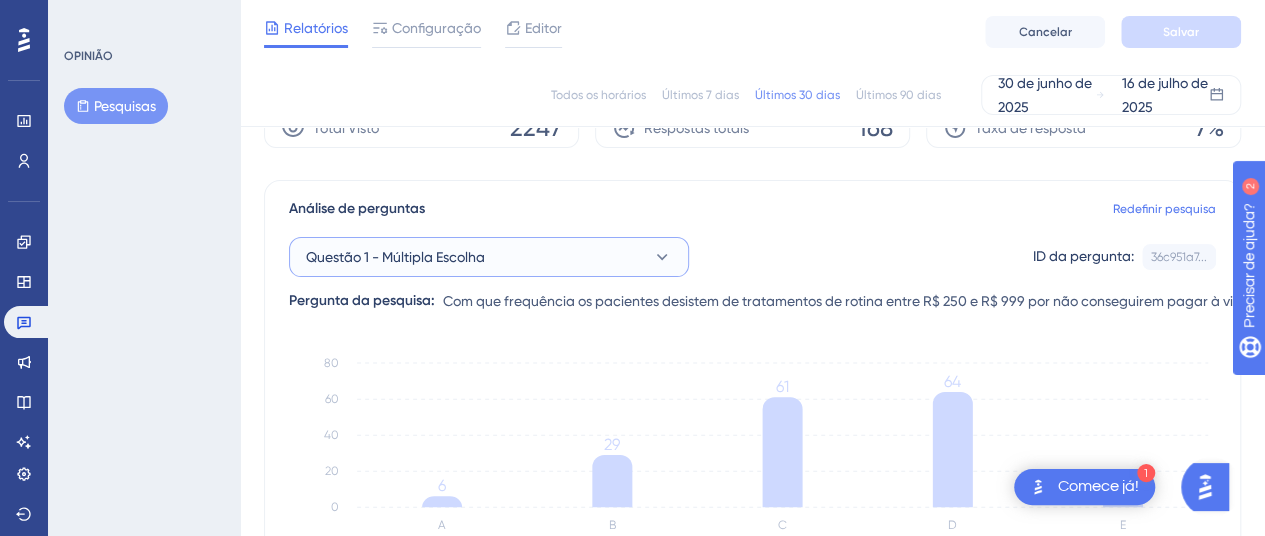 click on "Questão 1 - Múltipla Escolha" at bounding box center [489, 257] 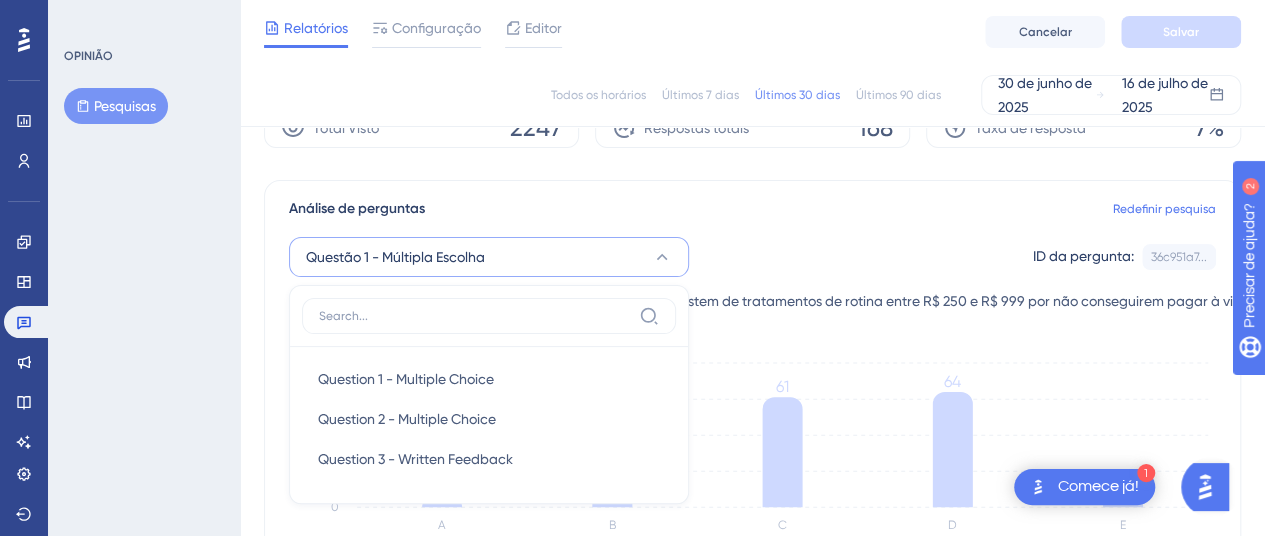 scroll, scrollTop: 226, scrollLeft: 0, axis: vertical 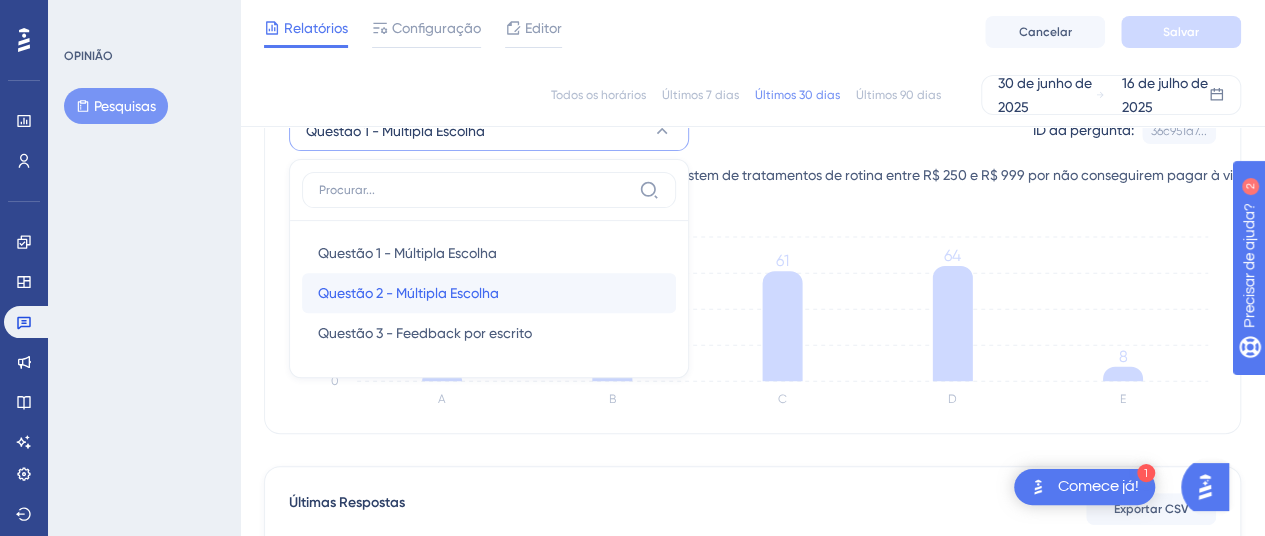 click on "Questão 2 - Múltipla Escolha Questão 2 - Múltipla Escolha" at bounding box center [489, 293] 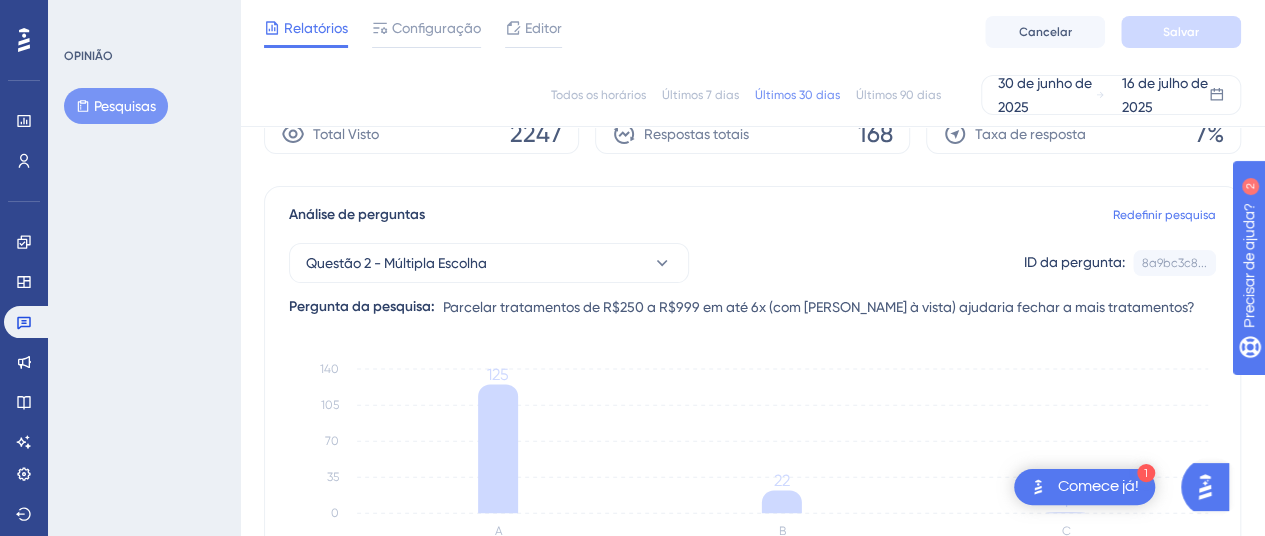 scroll, scrollTop: 126, scrollLeft: 0, axis: vertical 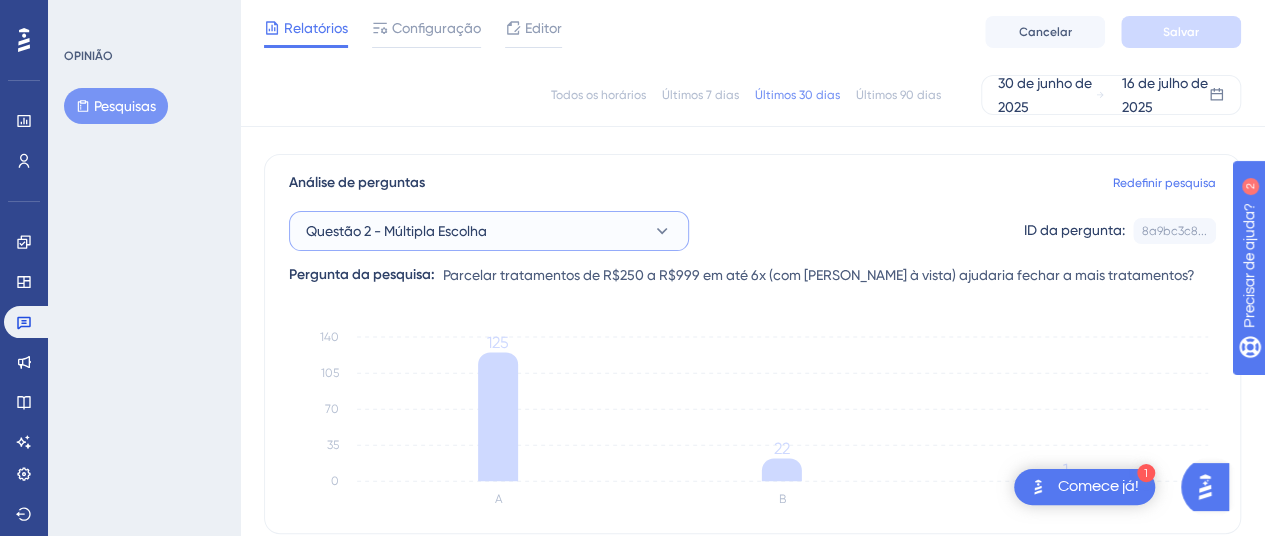 click 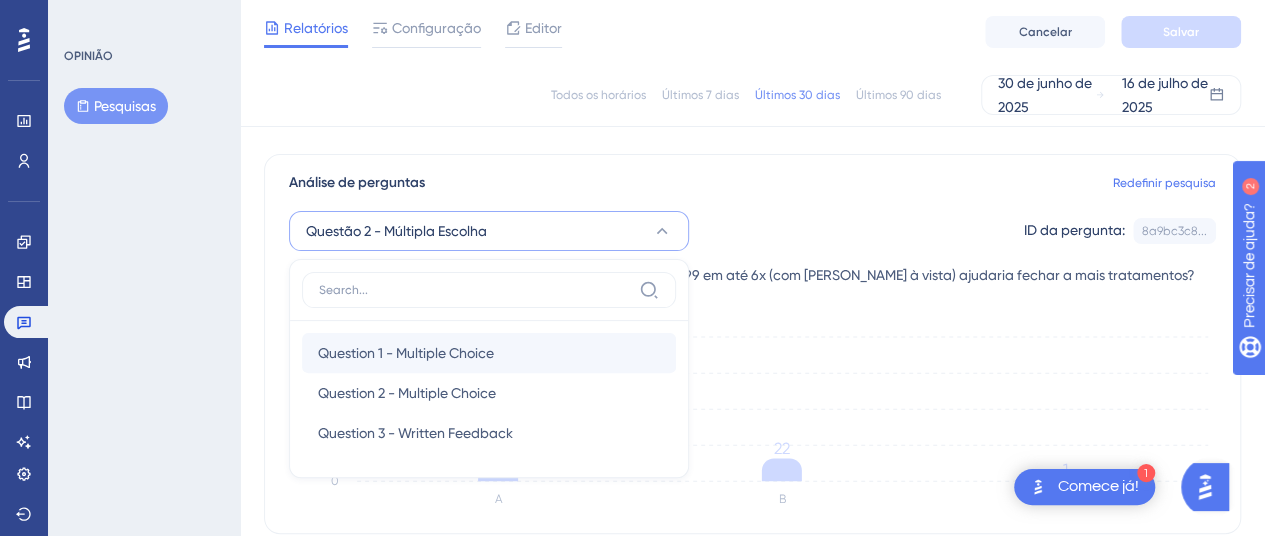 scroll, scrollTop: 226, scrollLeft: 0, axis: vertical 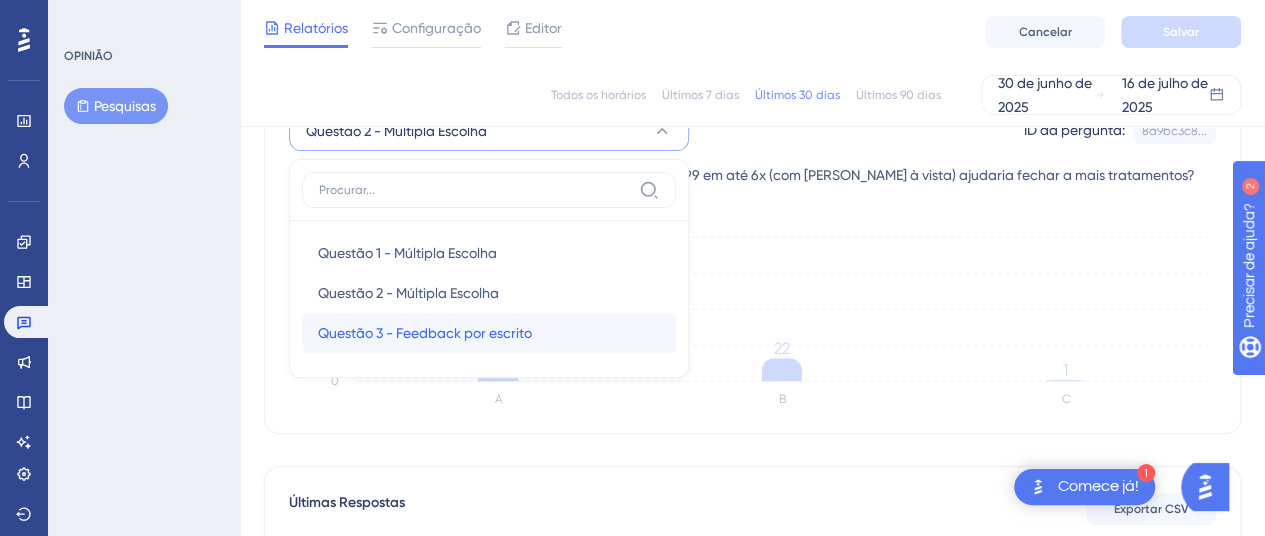 click on "Questão 3 - Feedback por escrito Questão 3 - Feedback por escrito" at bounding box center (489, 333) 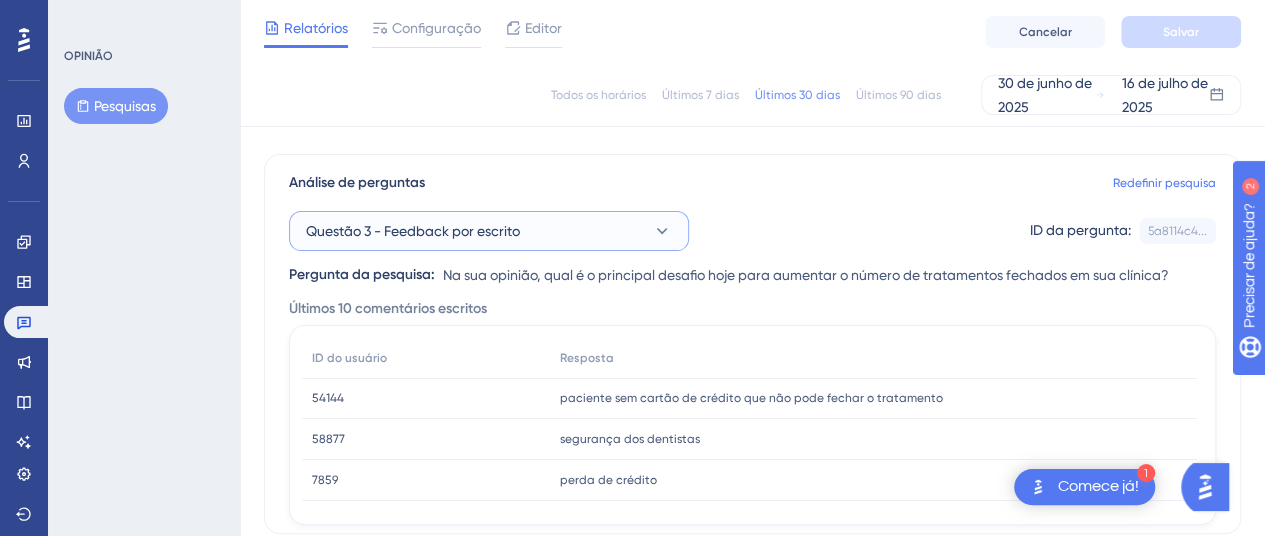 click on "Questão 3 - Feedback por escrito" at bounding box center (489, 231) 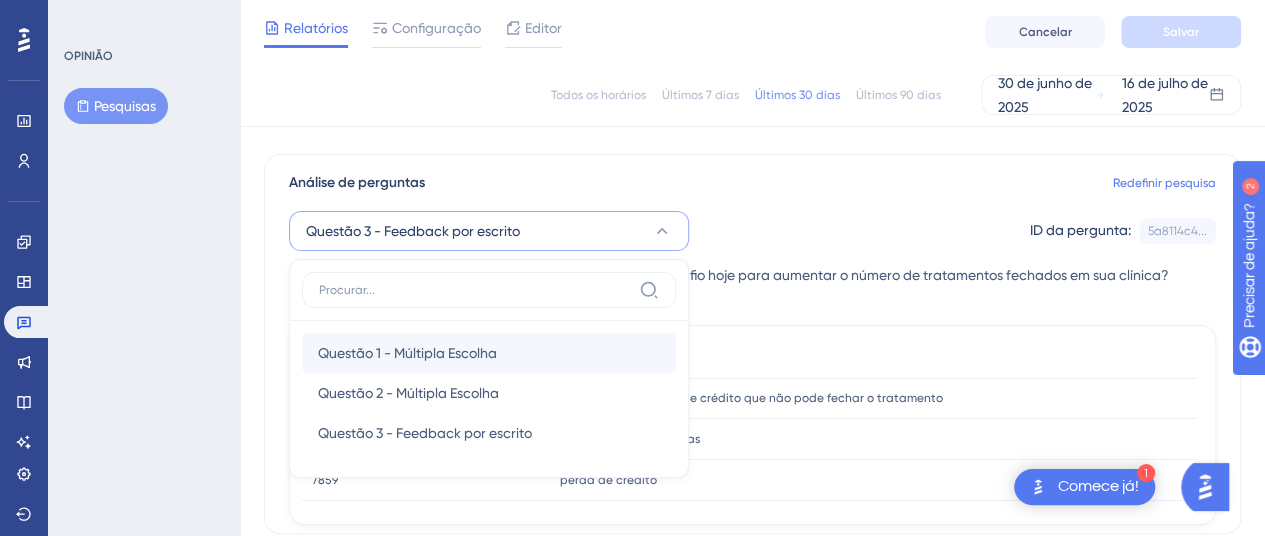 scroll, scrollTop: 226, scrollLeft: 0, axis: vertical 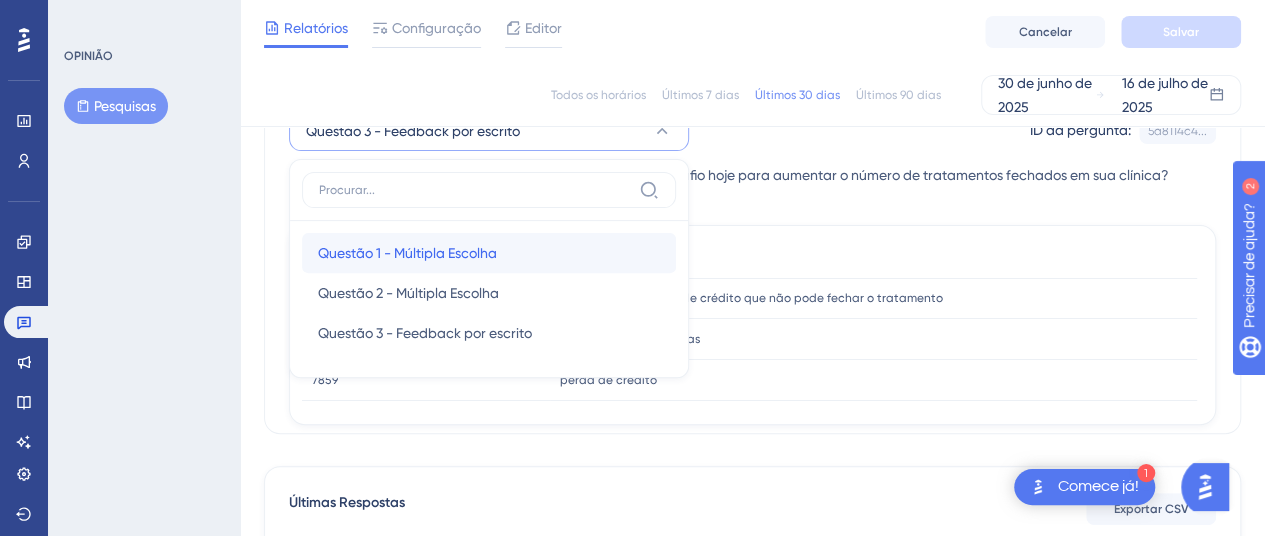click on "Questão 1 - Múltipla Escolha" at bounding box center [407, 253] 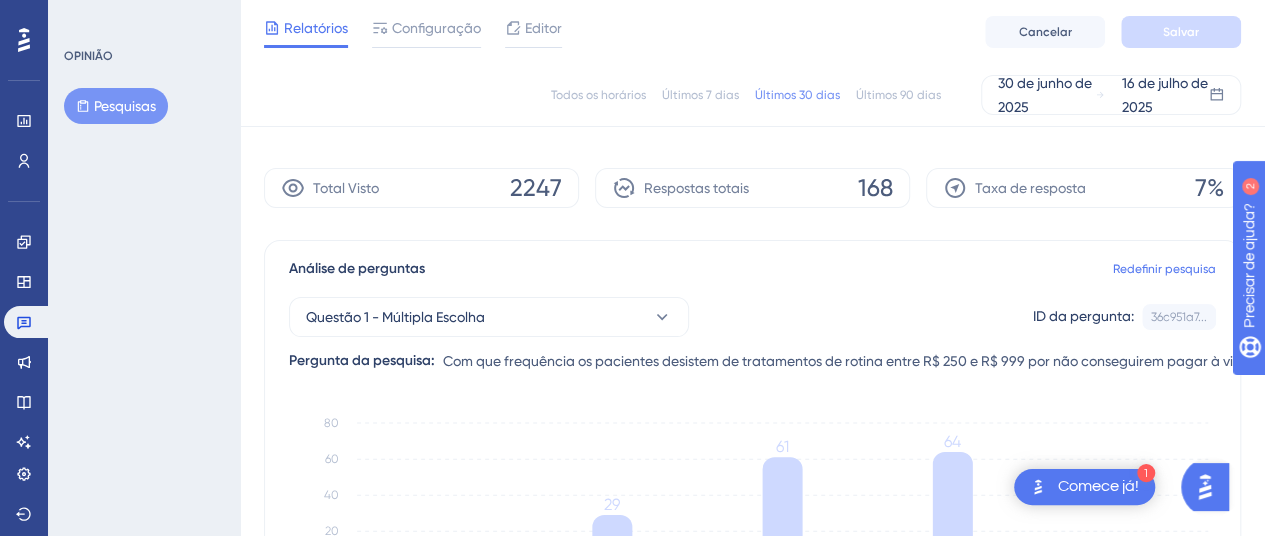 scroll, scrollTop: 100, scrollLeft: 0, axis: vertical 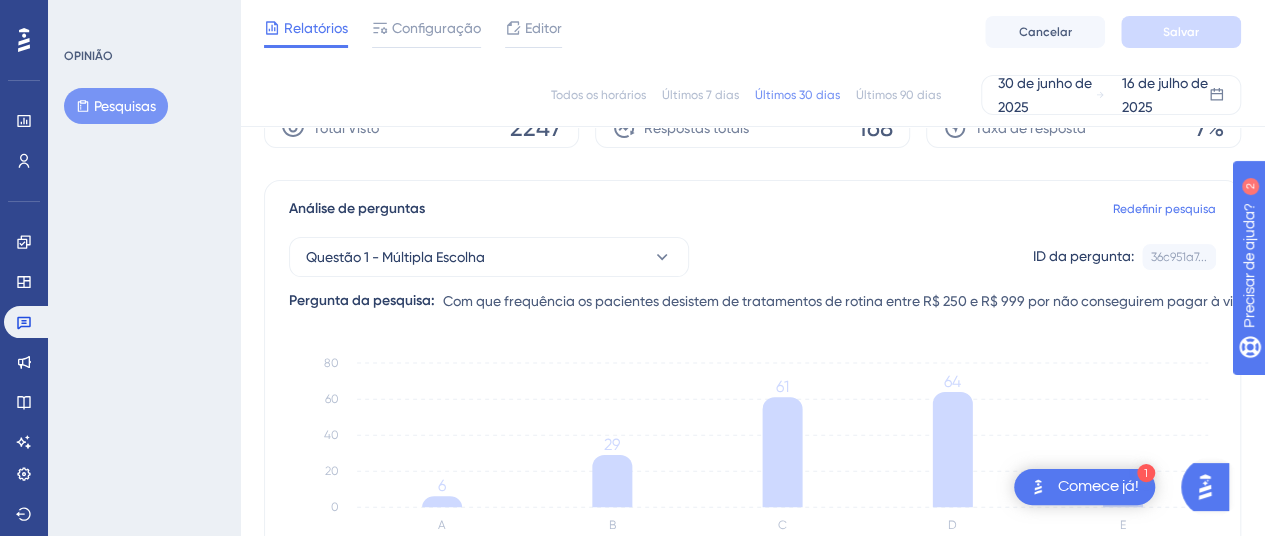 click on "Com que frequência os pacientes desistem de tratamentos de rotina entre R$ 250 e R$ 999 por não conseguirem pagar à vista ou no cartão?" at bounding box center (894, 301) 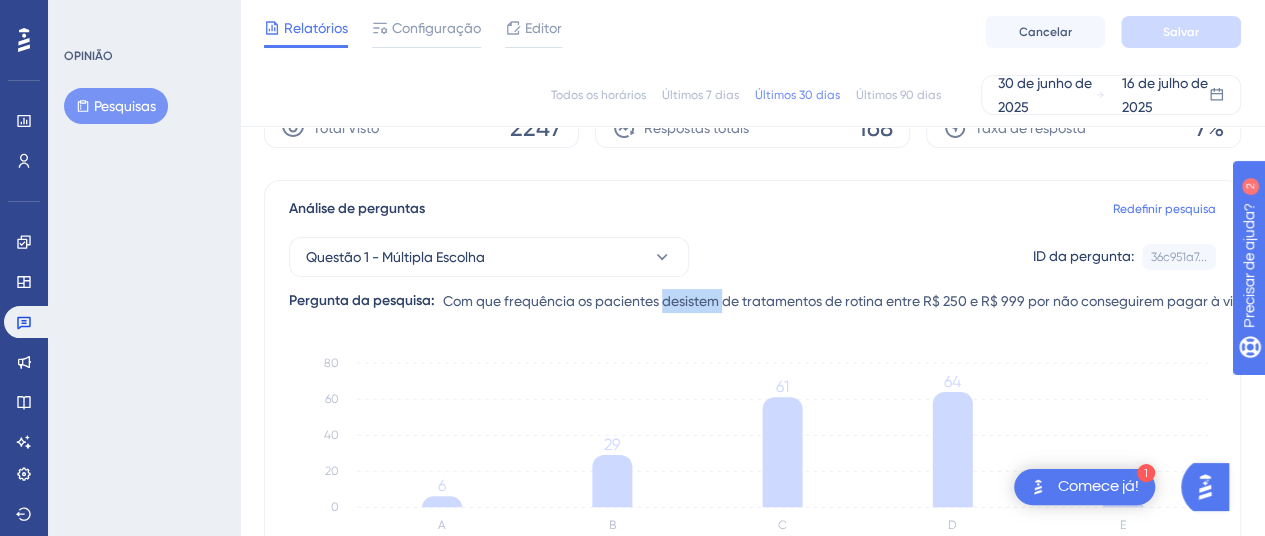 click on "Com que frequência os pacientes desistem de tratamentos de rotina entre R$ 250 e R$ 999 por não conseguirem pagar à vista ou no cartão?" at bounding box center (894, 301) 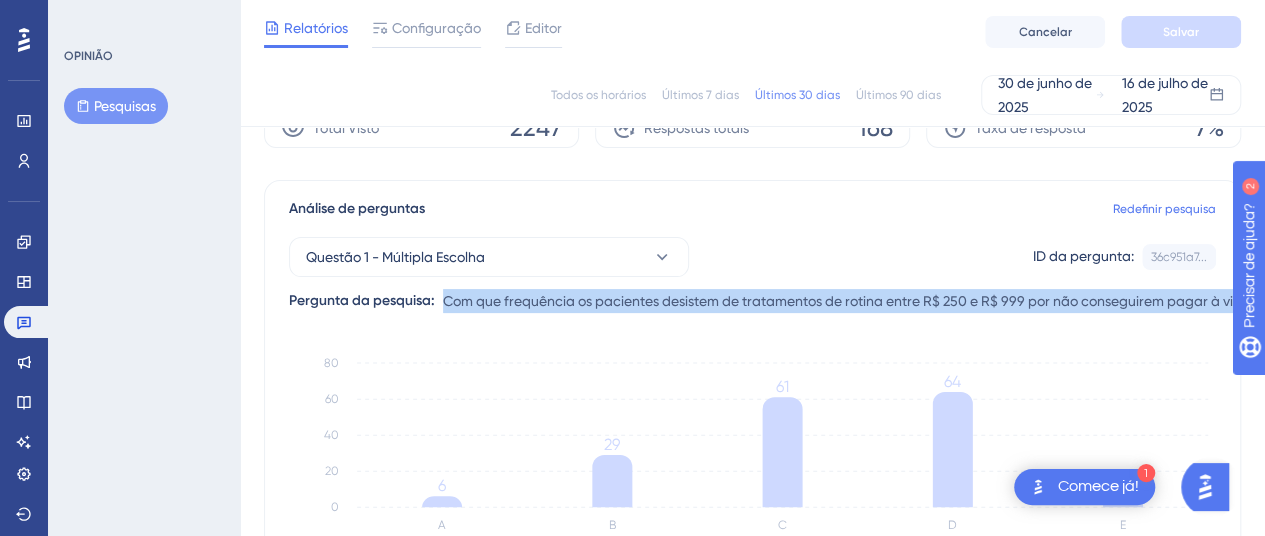 click on "Com que frequência os pacientes desistem de tratamentos de rotina entre R$ 250 e R$ 999 por não conseguirem pagar à vista ou no cartão?" at bounding box center (894, 301) 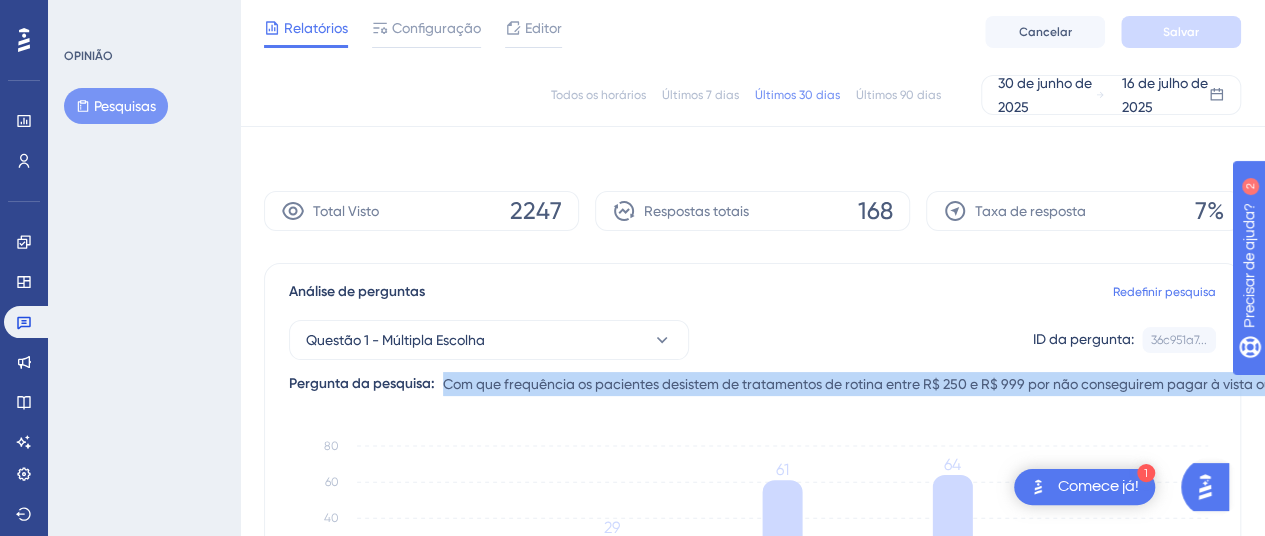 scroll, scrollTop: 0, scrollLeft: 0, axis: both 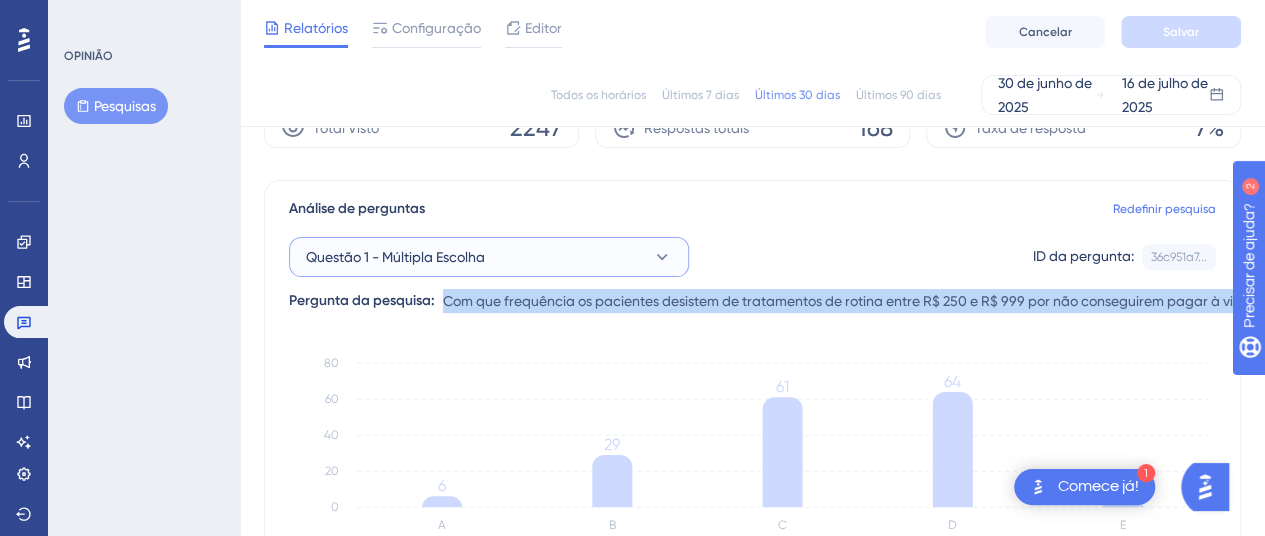 click on "Questão 1 - Múltipla Escolha" at bounding box center (489, 257) 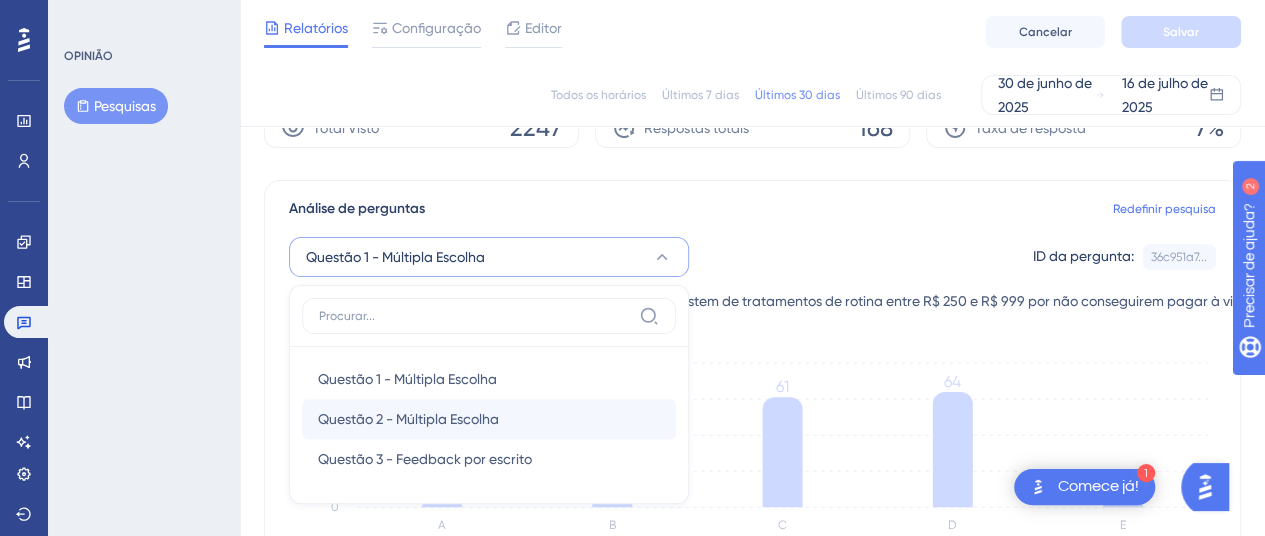 scroll, scrollTop: 226, scrollLeft: 0, axis: vertical 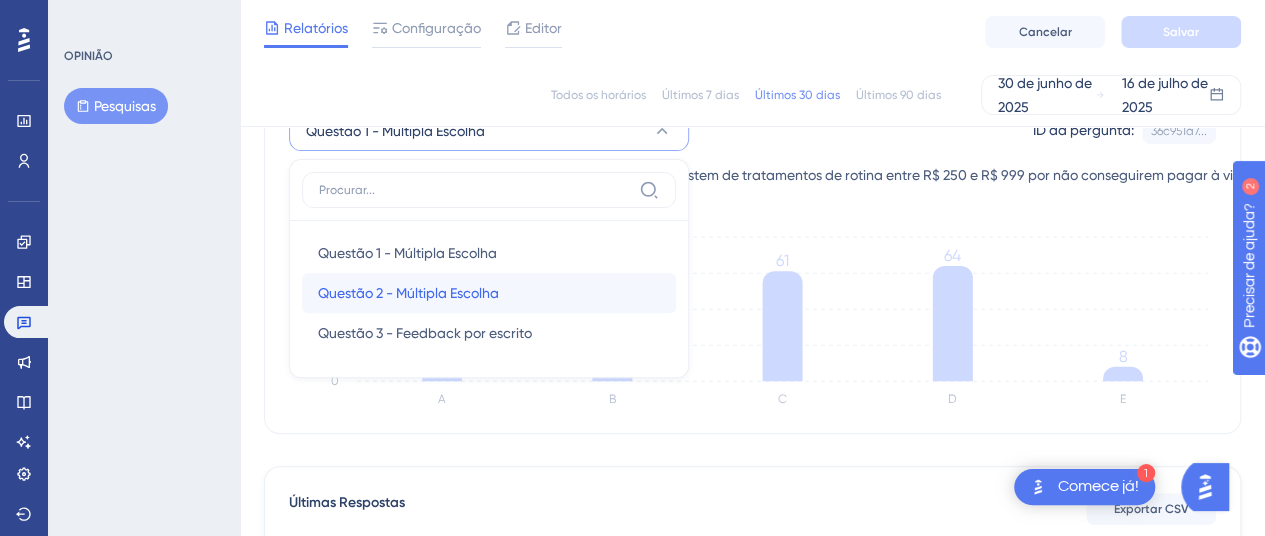 click on "Questão 2 - Múltipla Escolha Questão 2 - Múltipla Escolha" at bounding box center [489, 293] 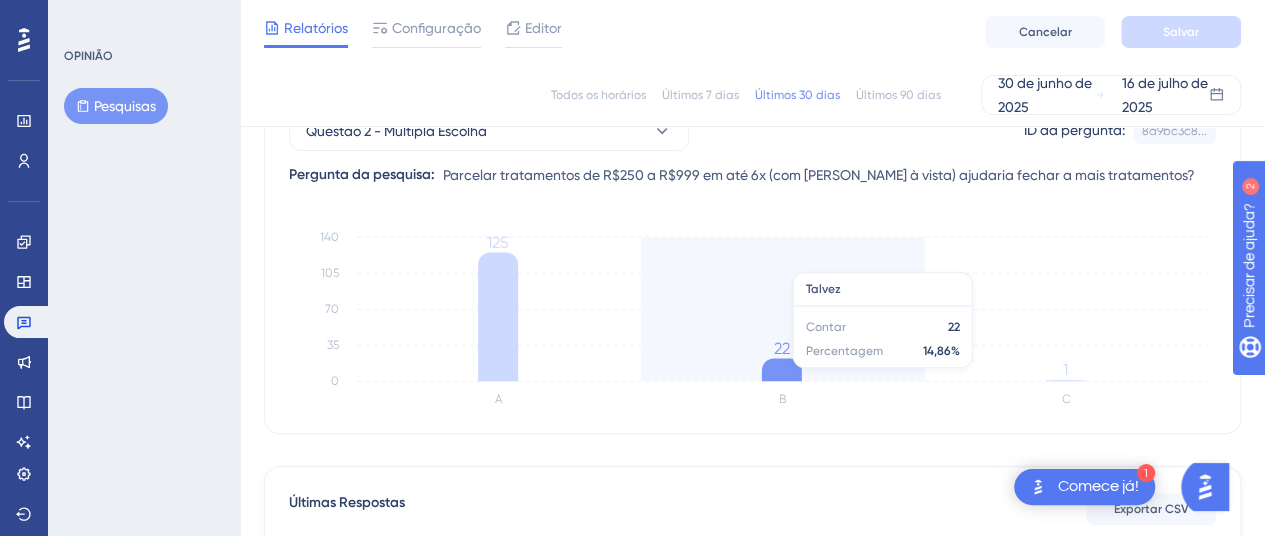 scroll, scrollTop: 126, scrollLeft: 0, axis: vertical 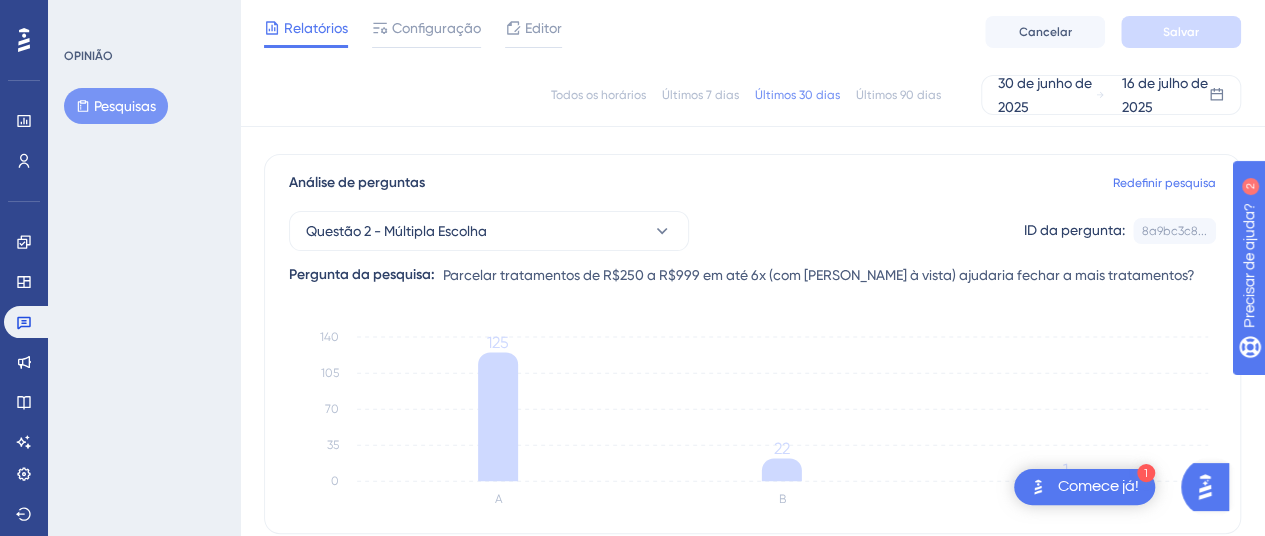 click on "Parcelar tratamentos de R$250 a R$999 em até 6x (com [PERSON_NAME] à vista) ajudaria fechar a mais tratamentos?" at bounding box center (819, 275) 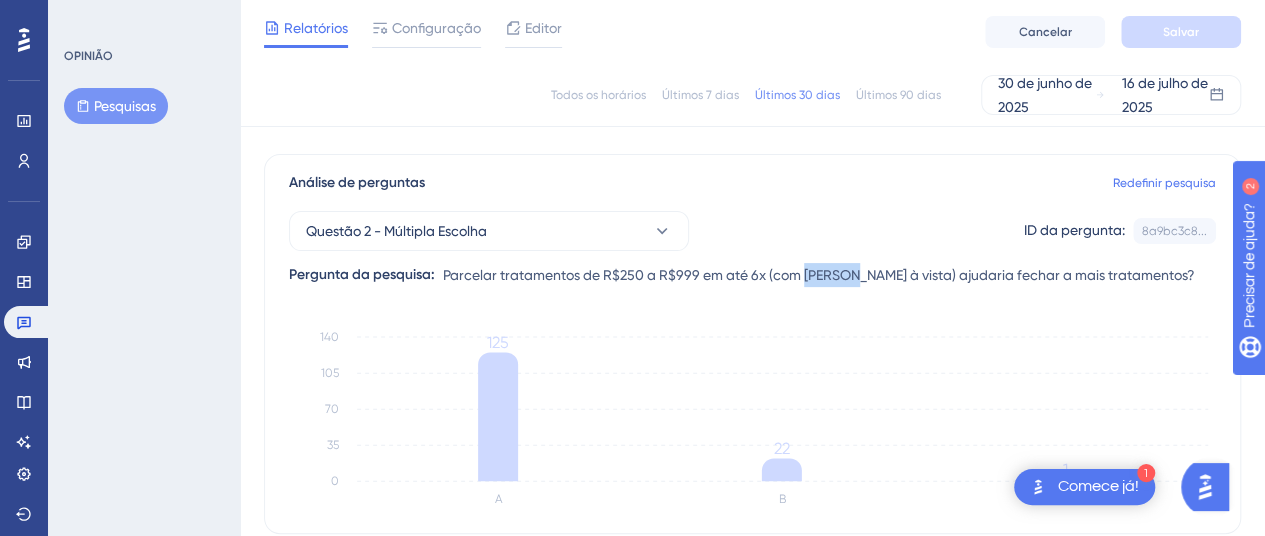 click on "Parcelar tratamentos de R$250 a R$999 em até 6x (com [PERSON_NAME] à vista) ajudaria fechar a mais tratamentos?" at bounding box center [819, 275] 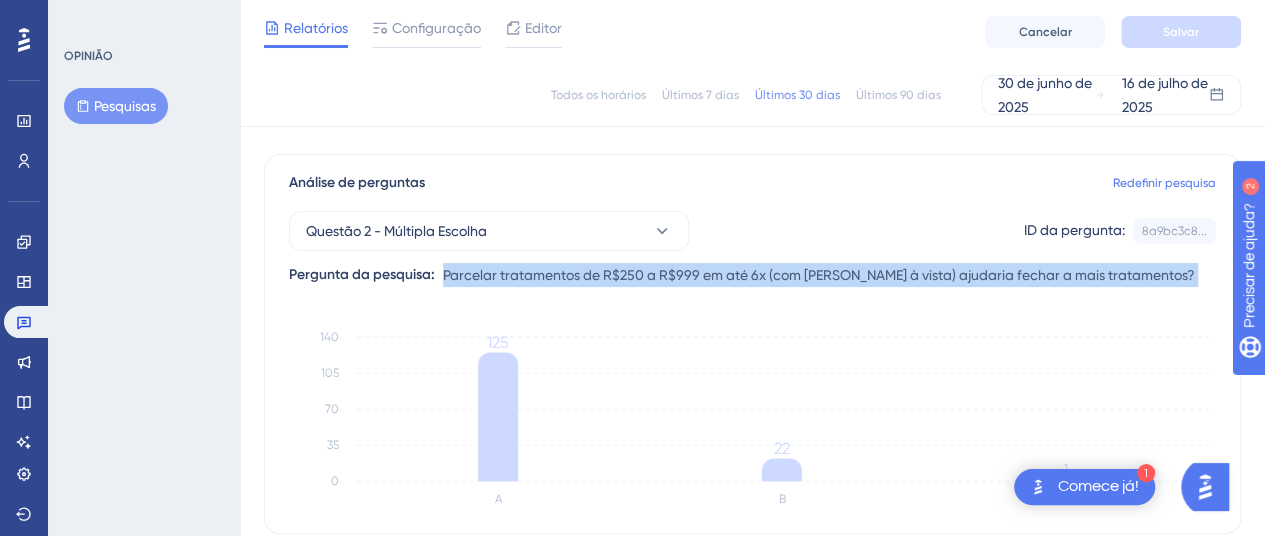 click on "Parcelar tratamentos de R$250 a R$999 em até 6x (com [PERSON_NAME] à vista) ajudaria fechar a mais tratamentos?" at bounding box center [819, 275] 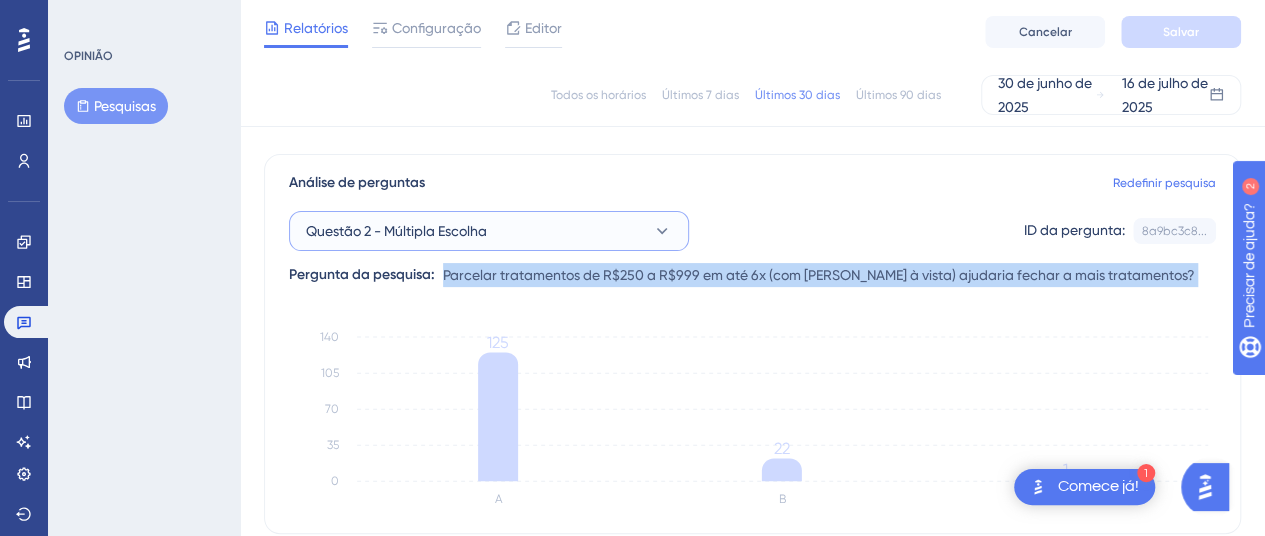 click on "Questão 2 - Múltipla Escolha" at bounding box center [489, 231] 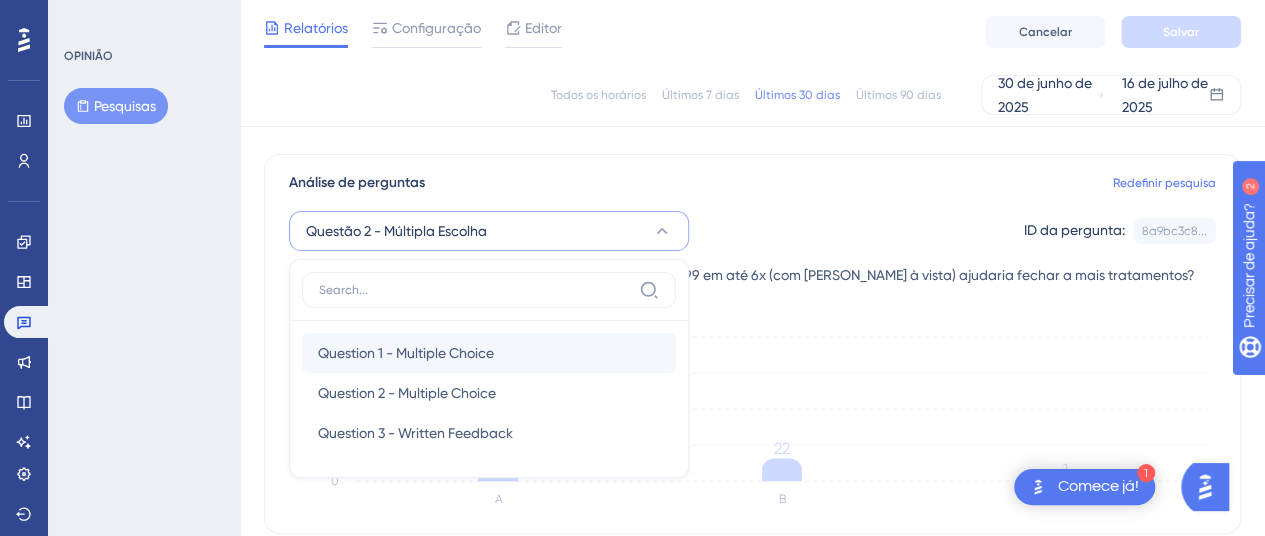 scroll, scrollTop: 224, scrollLeft: 0, axis: vertical 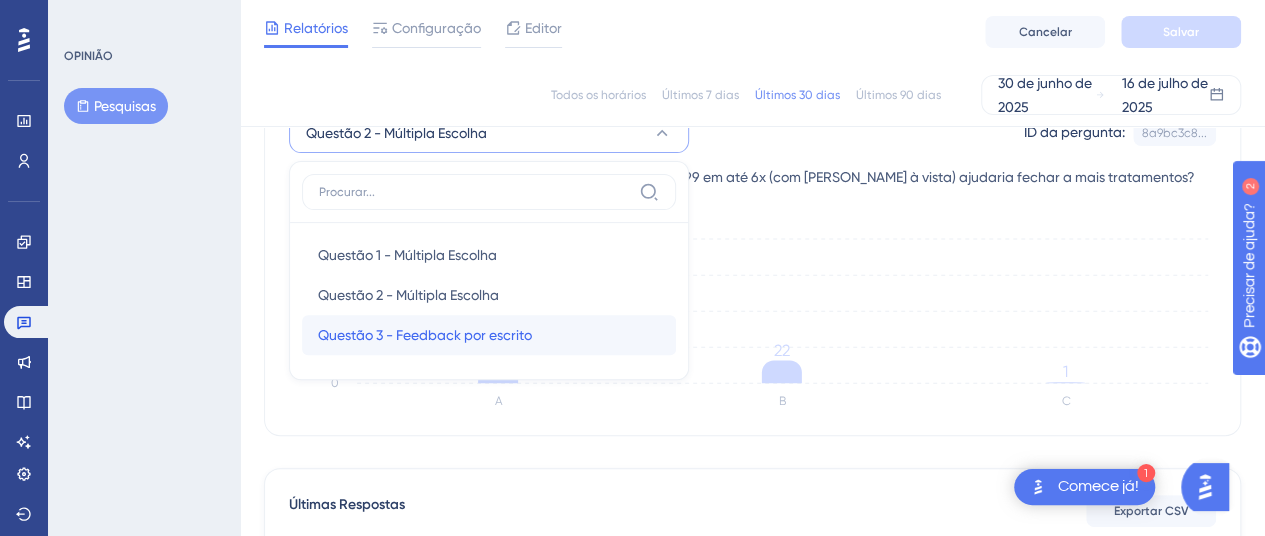click on "Questão 3 - Feedback por escrito Questão 3 - Feedback por escrito" at bounding box center (489, 335) 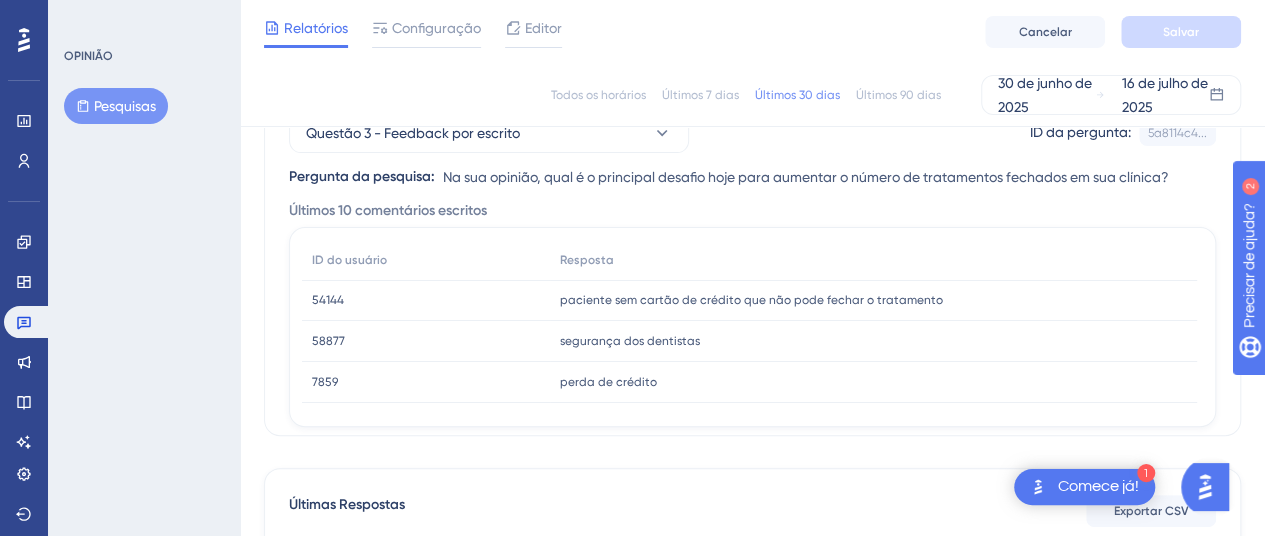 click on "Na sua opinião, qual é o principal desafio hoje para aumentar o número de tratamentos fechados em sua clínica?" at bounding box center (806, 177) 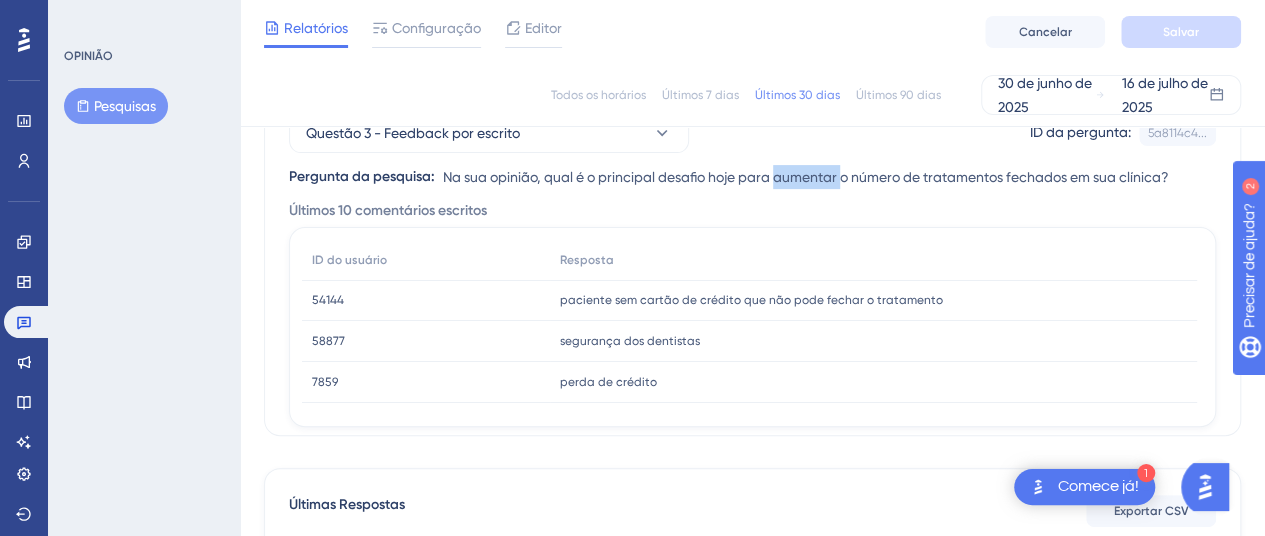 click on "Na sua opinião, qual é o principal desafio hoje para aumentar o número de tratamentos fechados em sua clínica?" at bounding box center (806, 177) 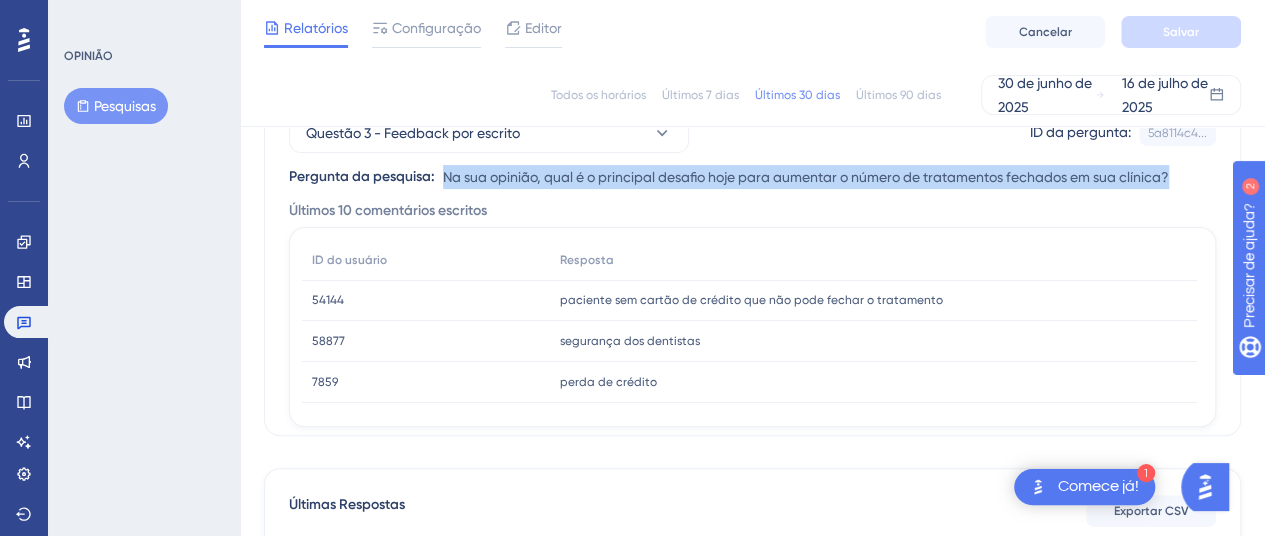 click on "Na sua opinião, qual é o principal desafio hoje para aumentar o número de tratamentos fechados em sua clínica?" at bounding box center (806, 177) 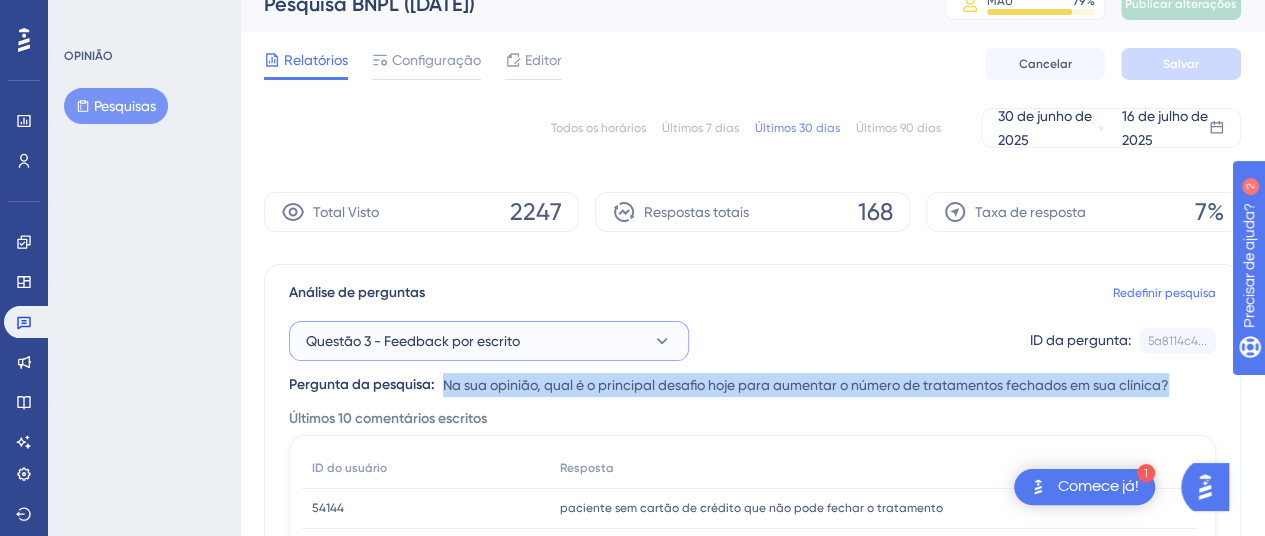 click on "Questão 3 - Feedback por escrito" at bounding box center [489, 341] 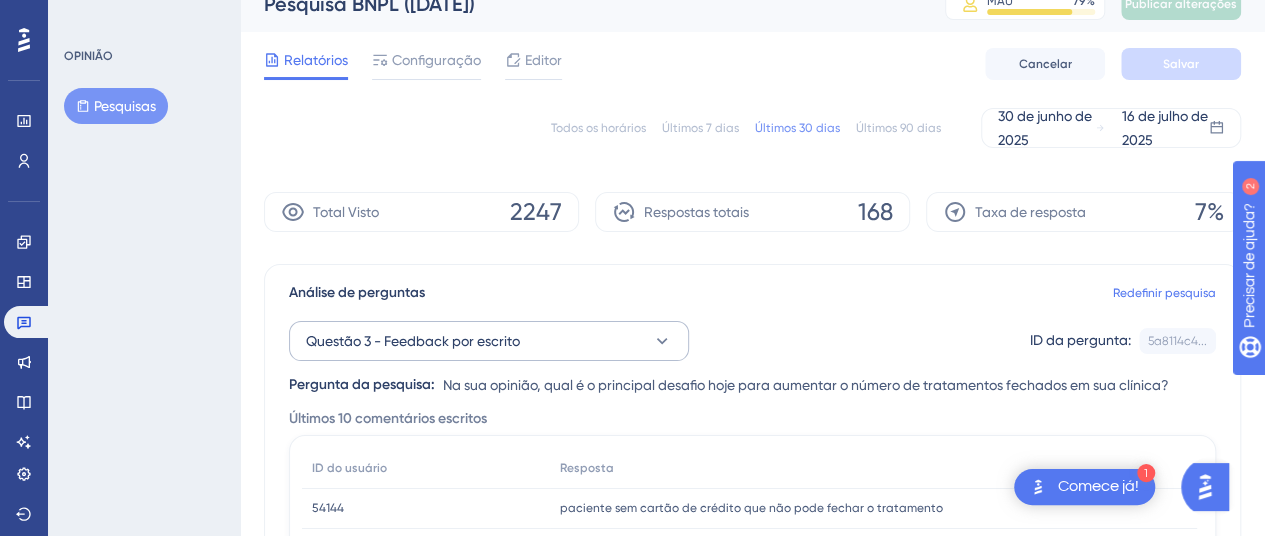 scroll, scrollTop: 218, scrollLeft: 0, axis: vertical 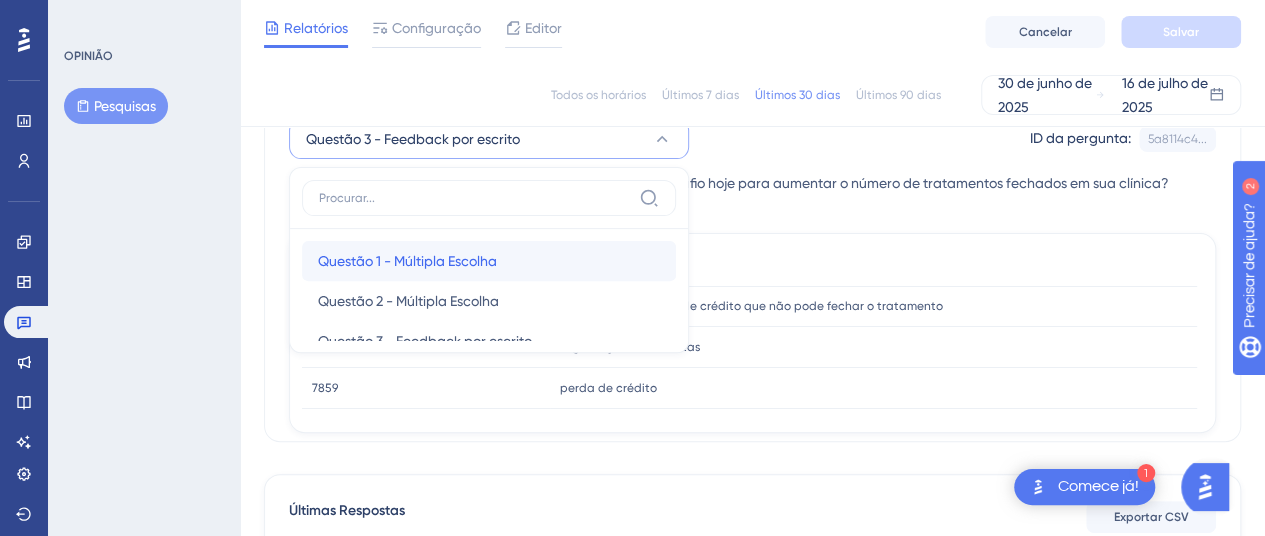 click on "Questão 1 - Múltipla Escolha Questão 1 - Múltipla Escolha" at bounding box center [489, 261] 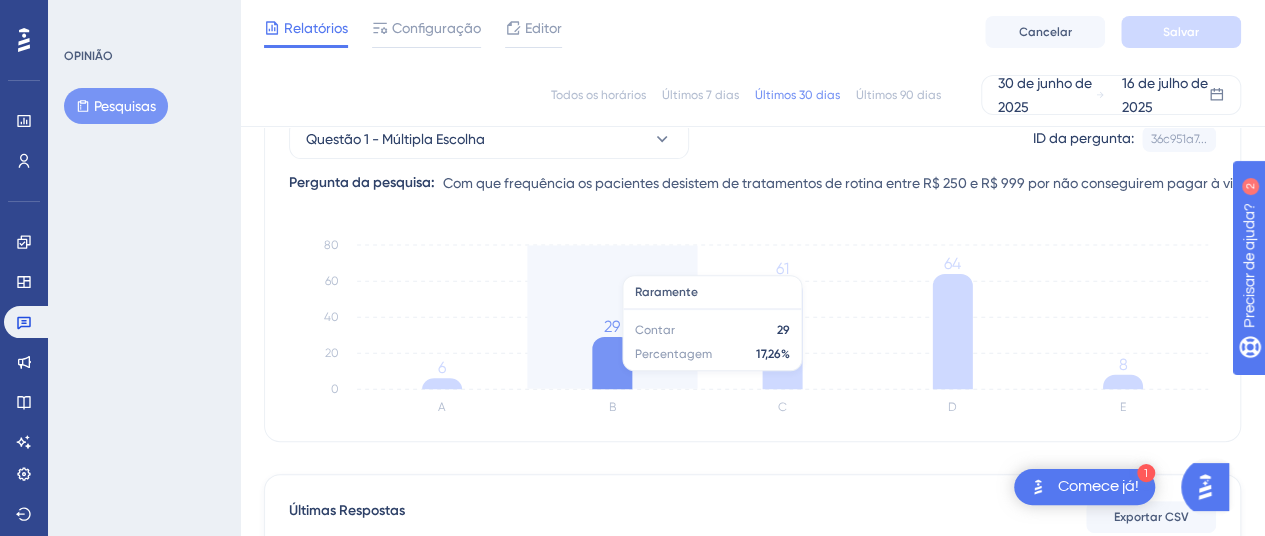 scroll, scrollTop: 118, scrollLeft: 0, axis: vertical 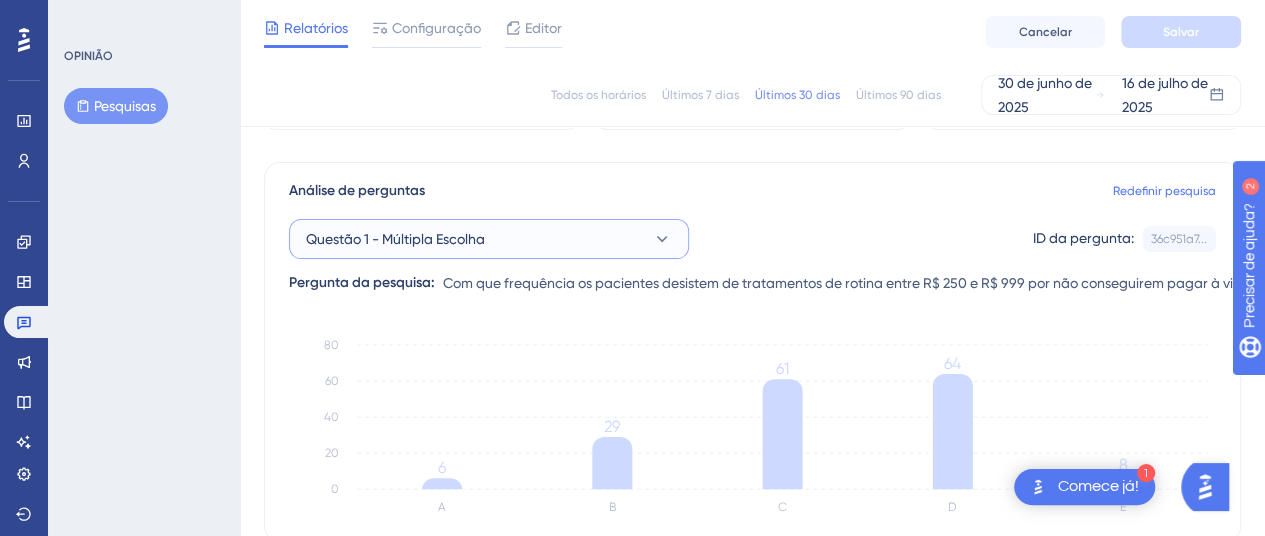 click on "Questão 1 - Múltipla Escolha" at bounding box center (489, 239) 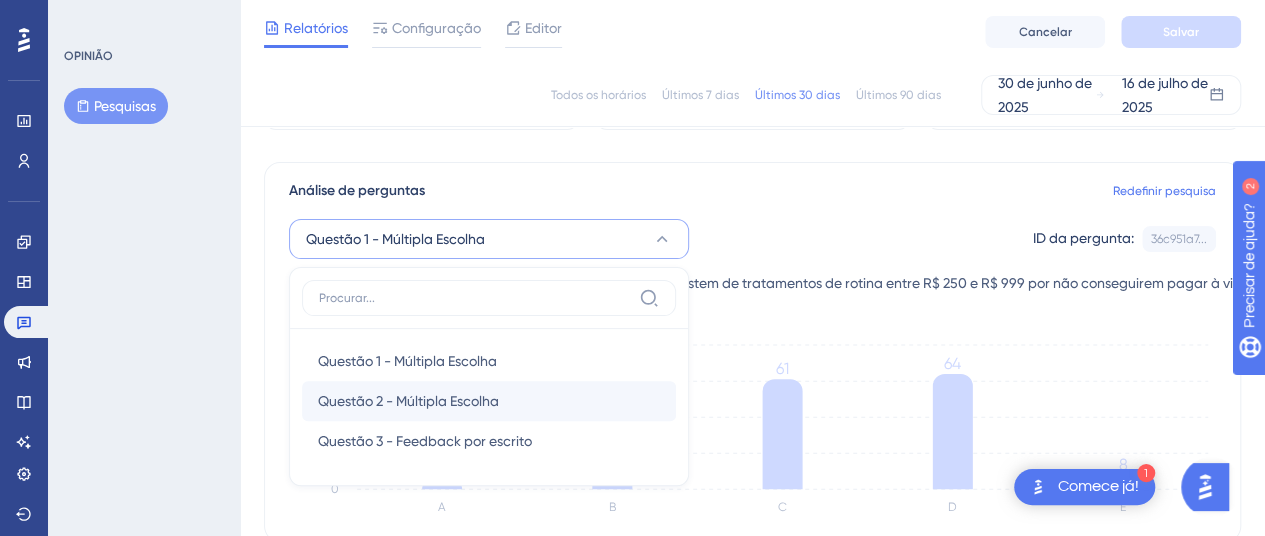 scroll, scrollTop: 226, scrollLeft: 0, axis: vertical 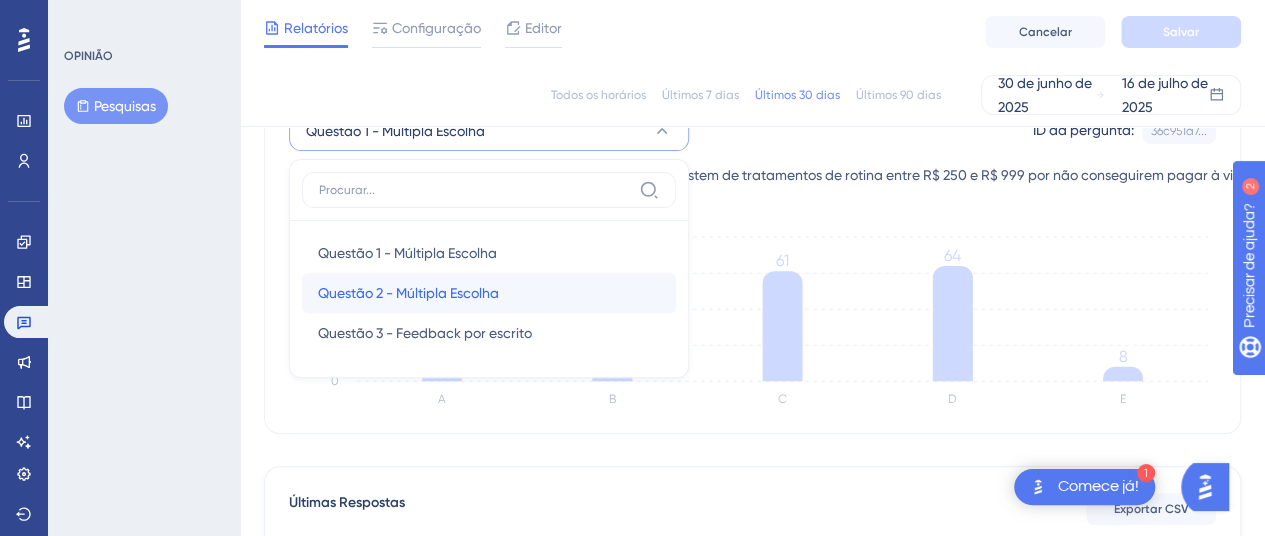 click on "Questão 2 - Múltipla Escolha Questão 2 - Múltipla Escolha" at bounding box center (489, 293) 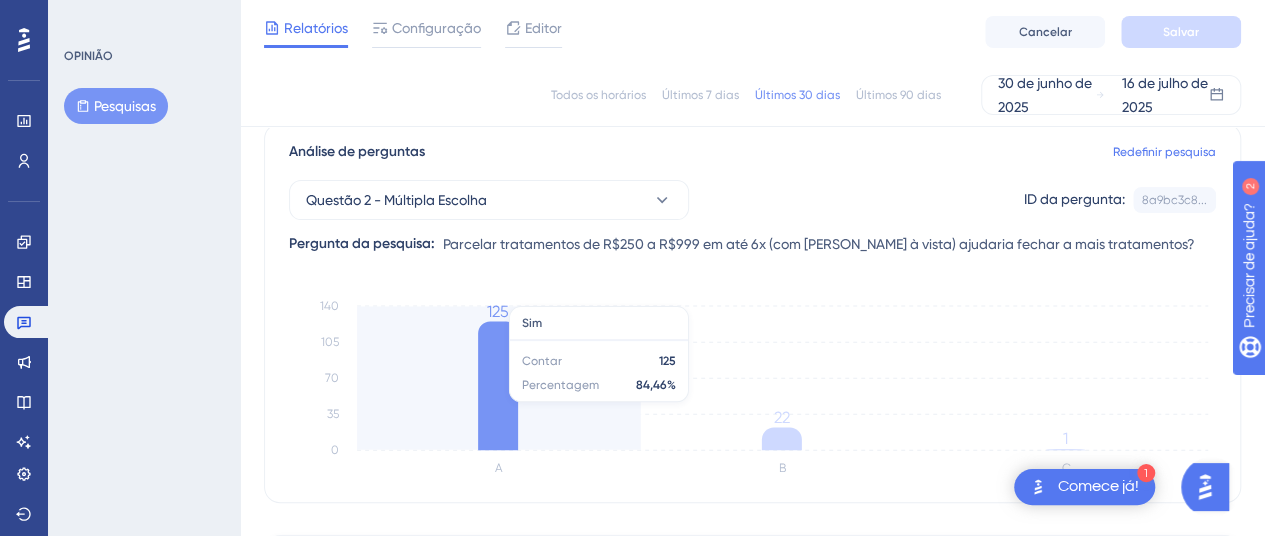scroll, scrollTop: 126, scrollLeft: 0, axis: vertical 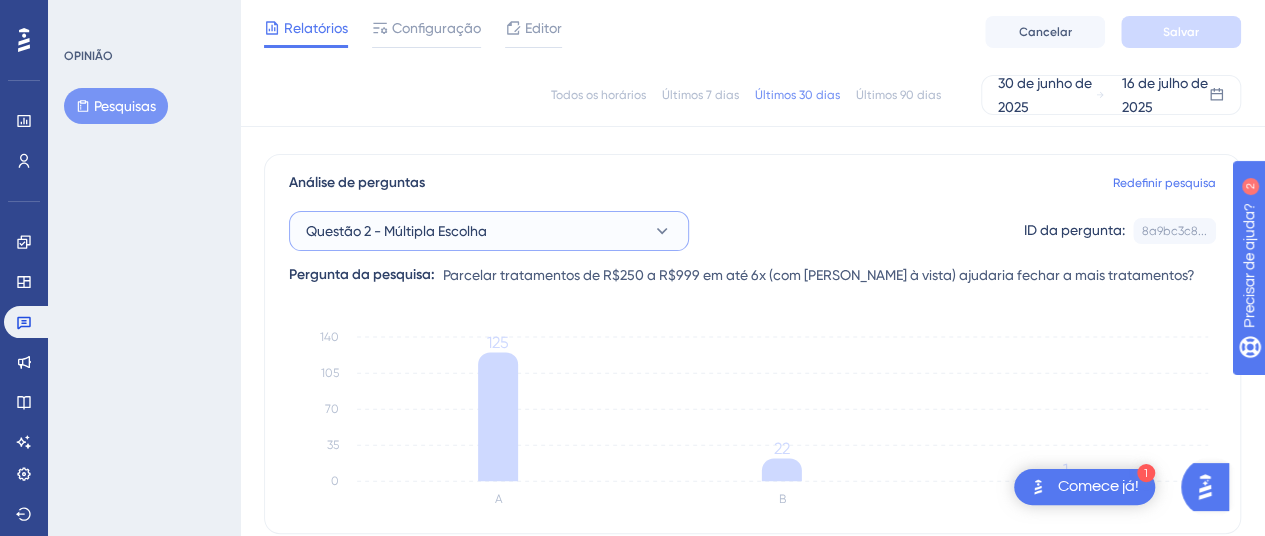 click on "Questão 2 - Múltipla Escolha" at bounding box center (489, 231) 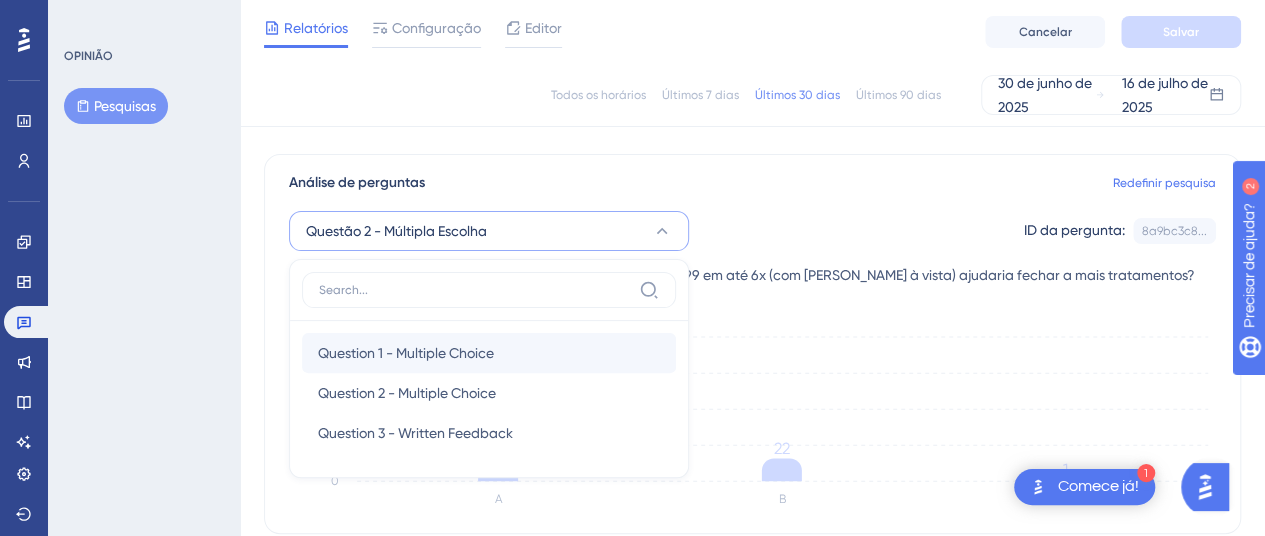 scroll, scrollTop: 226, scrollLeft: 0, axis: vertical 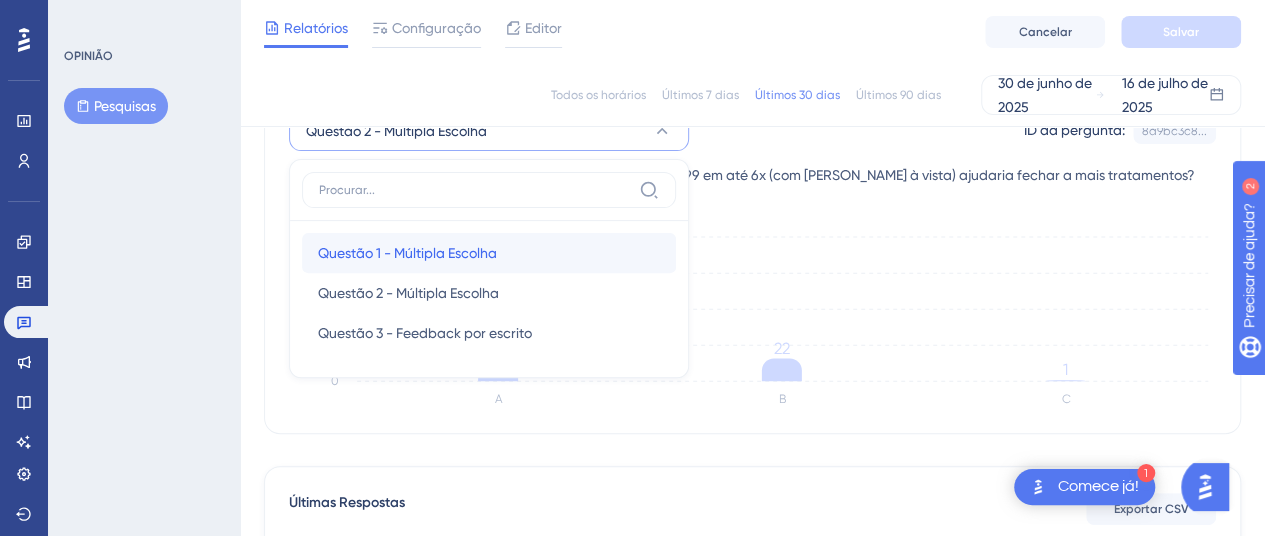 click on "Questão 1 - Múltipla Escolha Questão 1 - Múltipla Escolha" at bounding box center [489, 253] 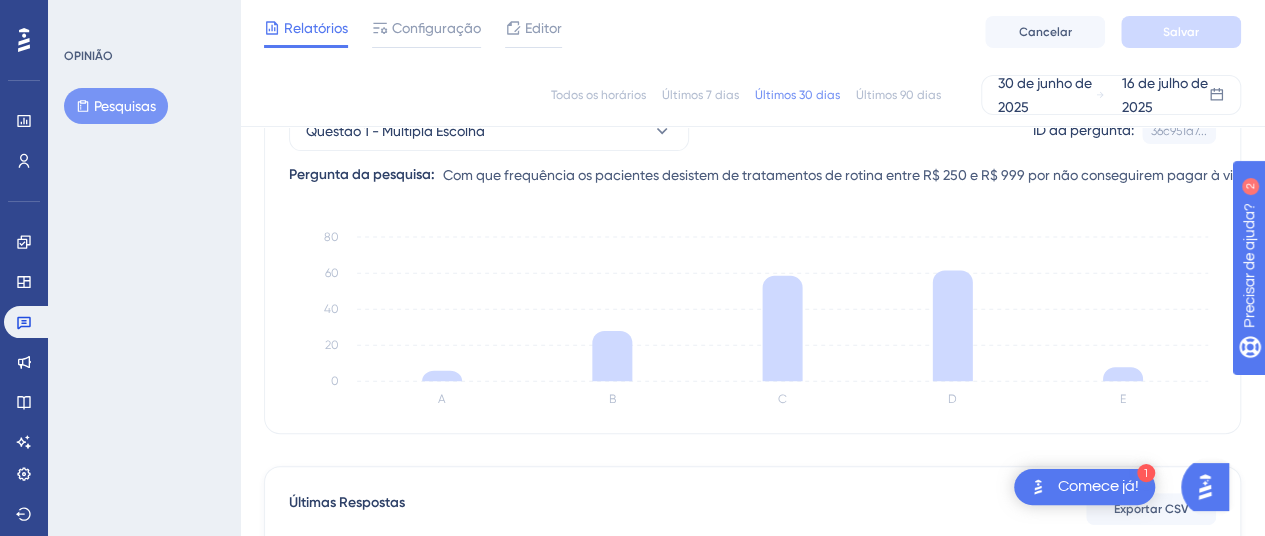 click on "Com que frequência os pacientes desistem de tratamentos de rotina entre R$ 250 e R$ 999 por não conseguirem pagar à vista ou no cartão?" at bounding box center [894, 175] 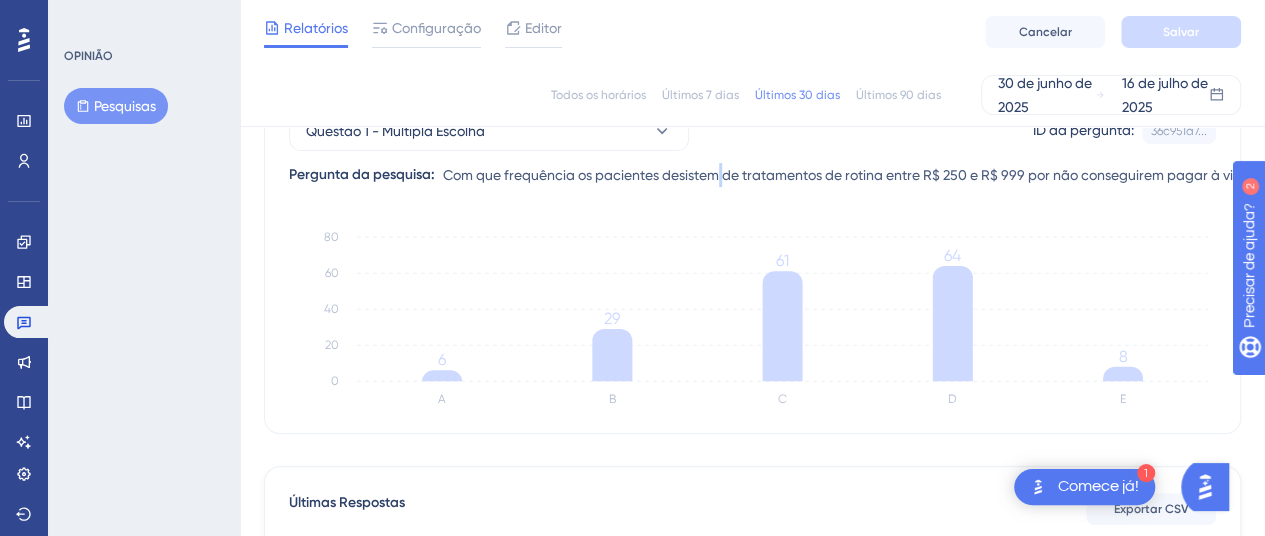 click on "Com que frequência os pacientes desistem de tratamentos de rotina entre R$ 250 e R$ 999 por não conseguirem pagar à vista ou no cartão?" at bounding box center [894, 175] 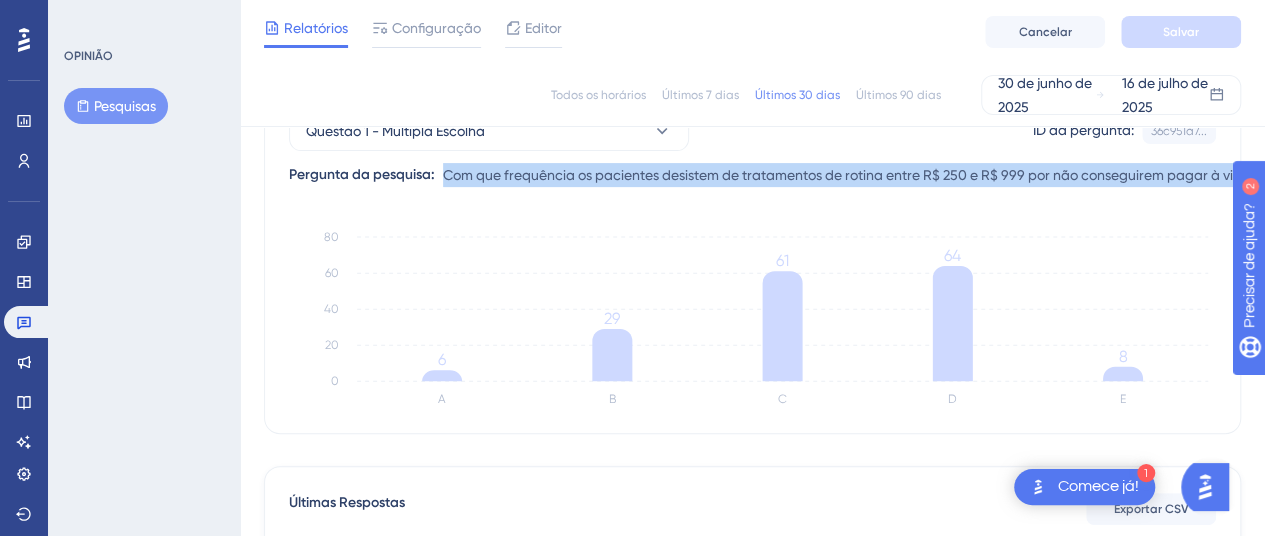 click on "Com que frequência os pacientes desistem de tratamentos de rotina entre R$ 250 e R$ 999 por não conseguirem pagar à vista ou no cartão?" at bounding box center [894, 175] 